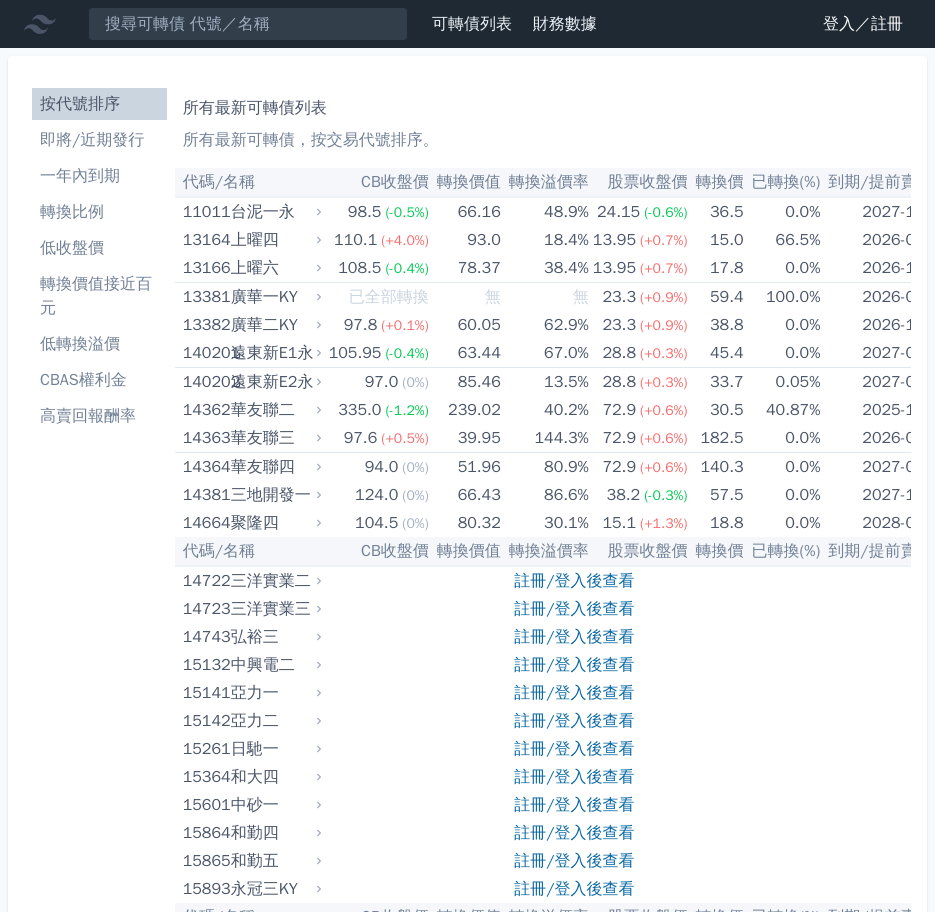 scroll, scrollTop: 0, scrollLeft: 0, axis: both 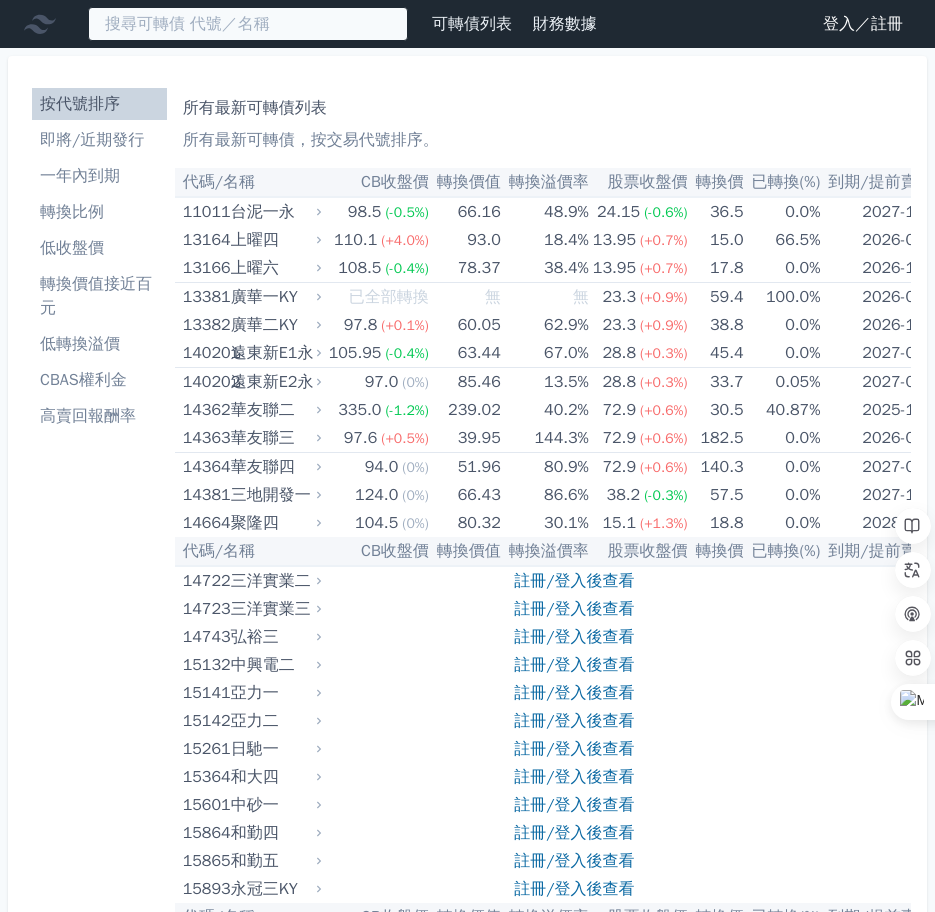 click at bounding box center [248, 24] 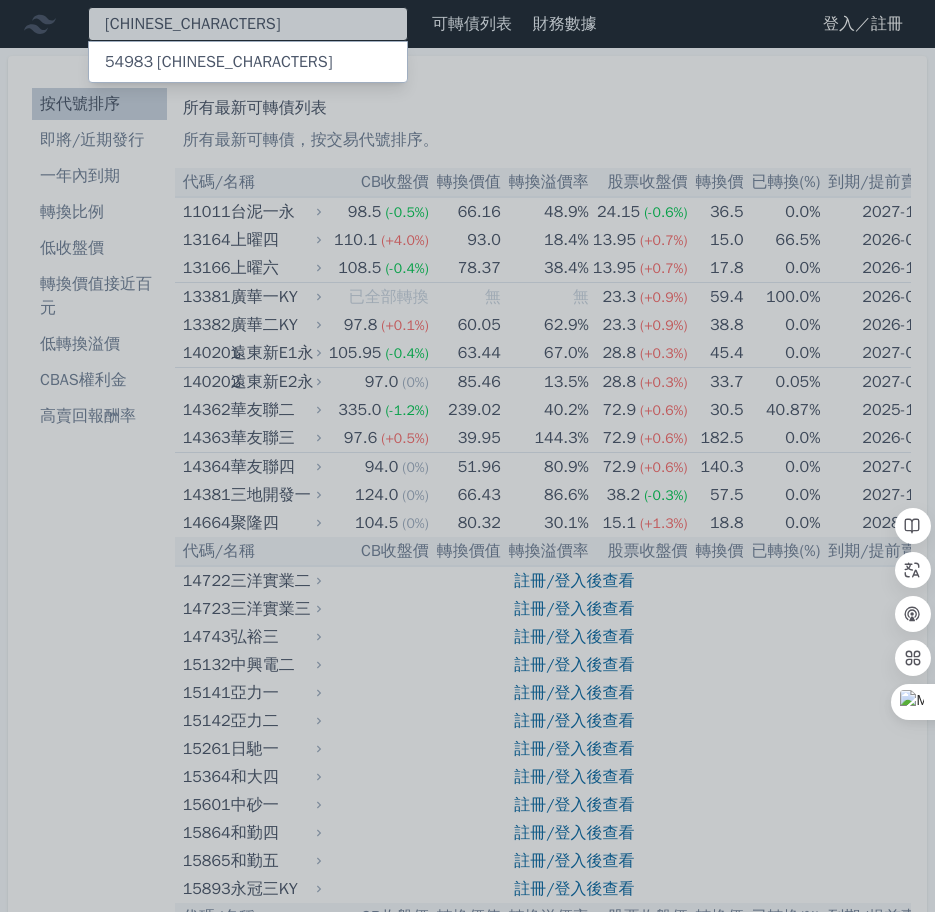 type on "[CHINESE_CHARACTERS]" 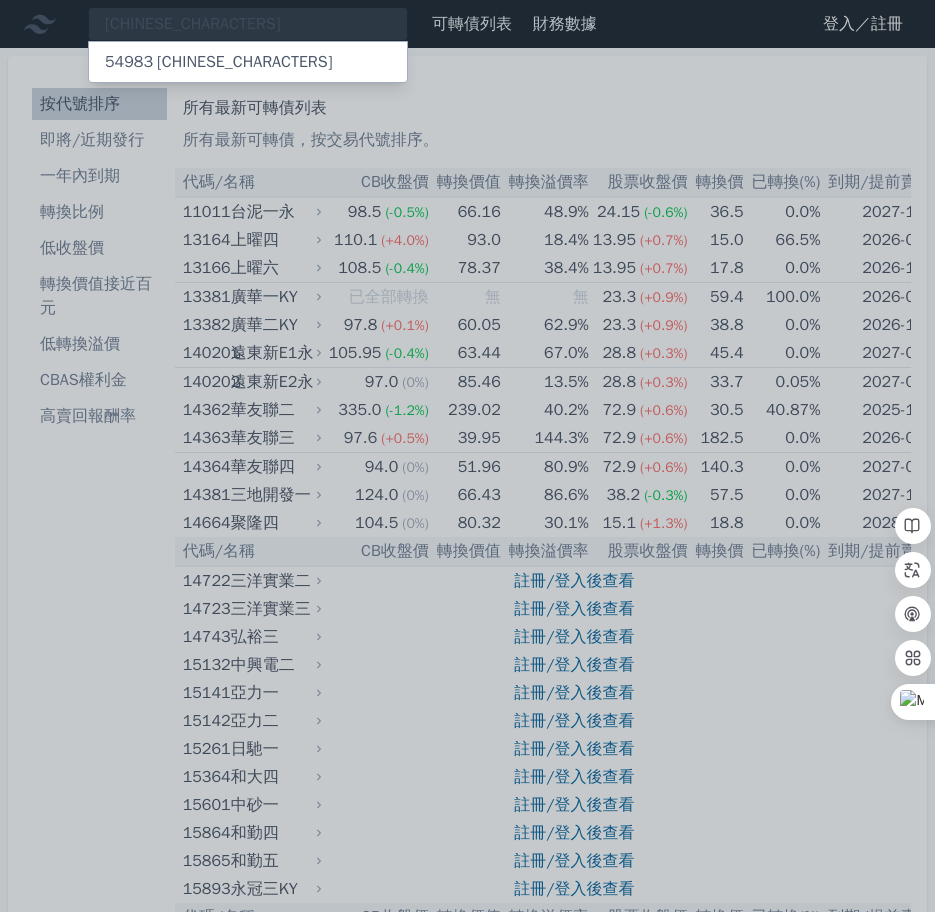 click on "[NUMBER] [CHINESE_CHARACTERS] [CHINESE_CHARACTERS]" at bounding box center (248, 62) 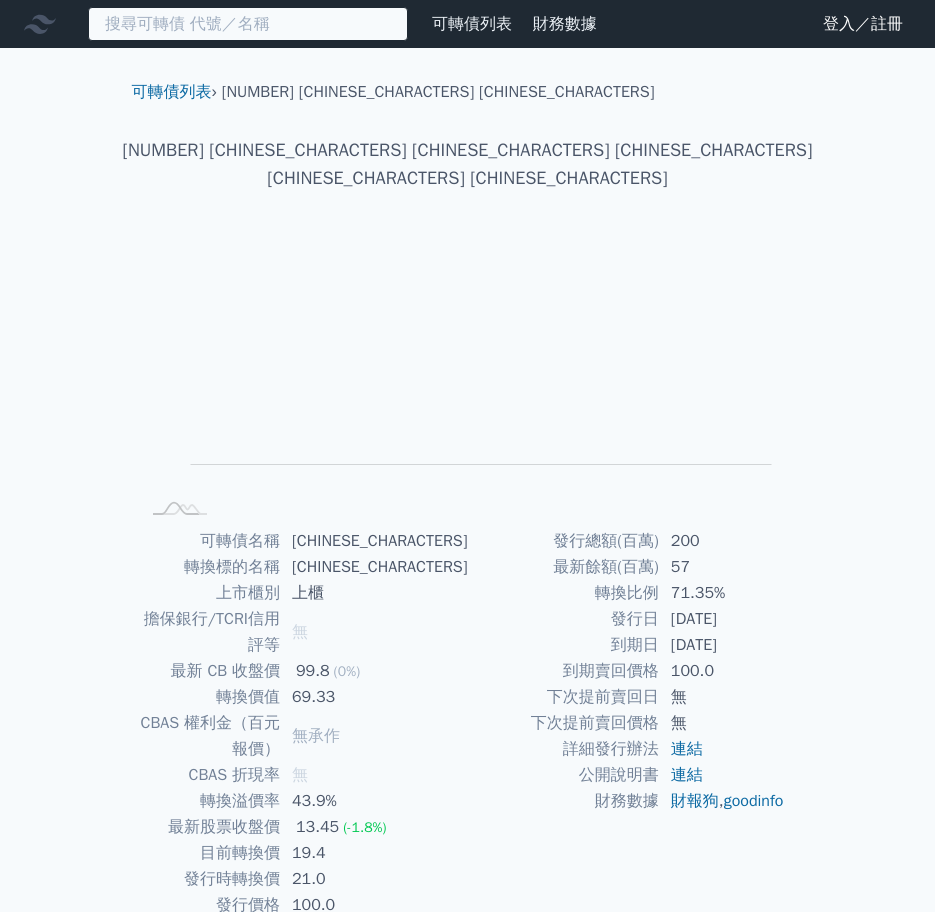 click at bounding box center [248, 24] 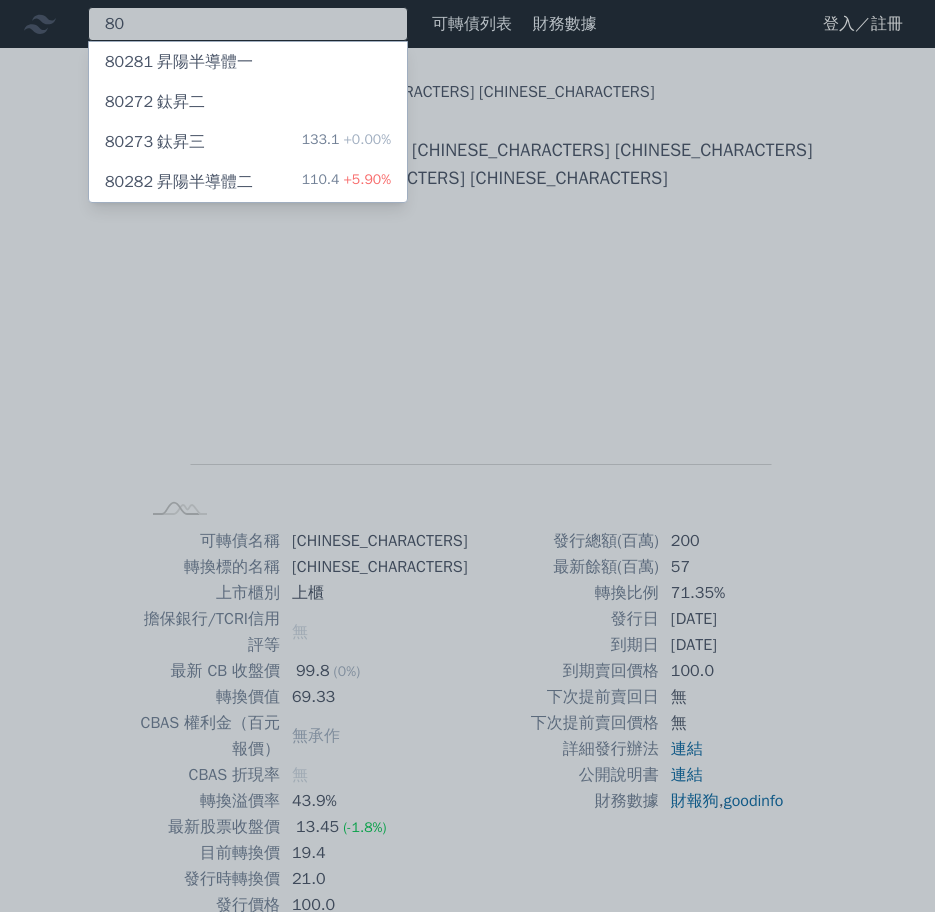 type on "8" 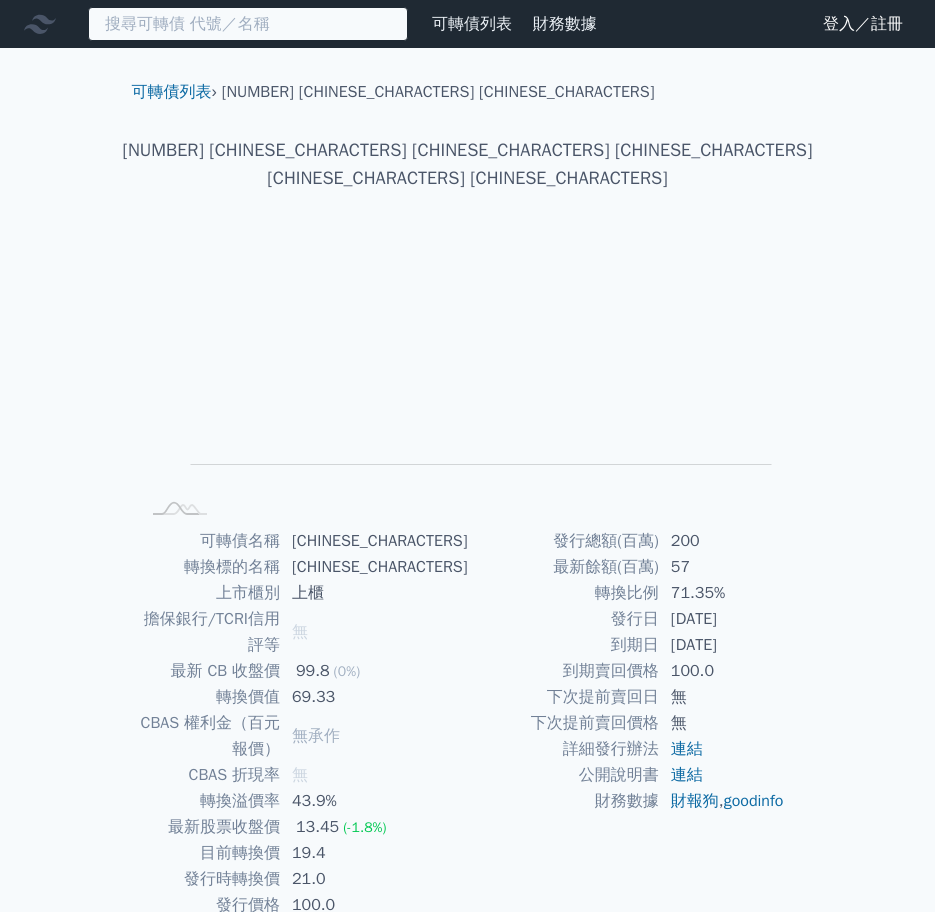 click at bounding box center [248, 24] 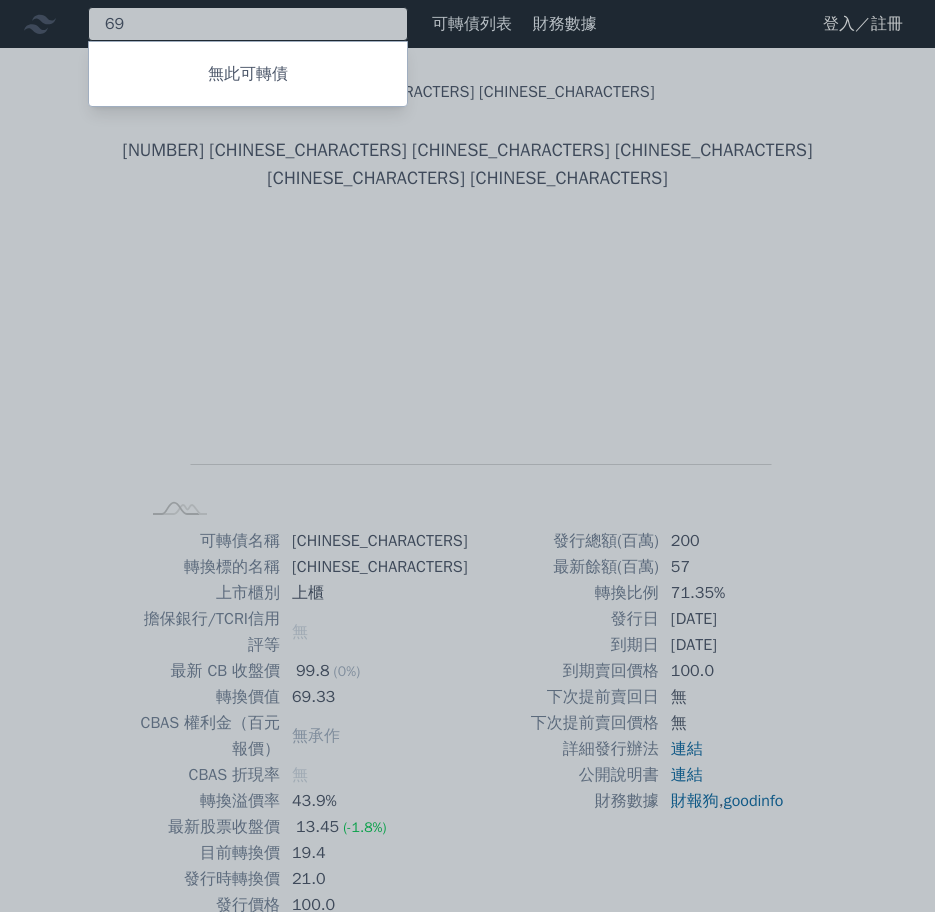 type on "6" 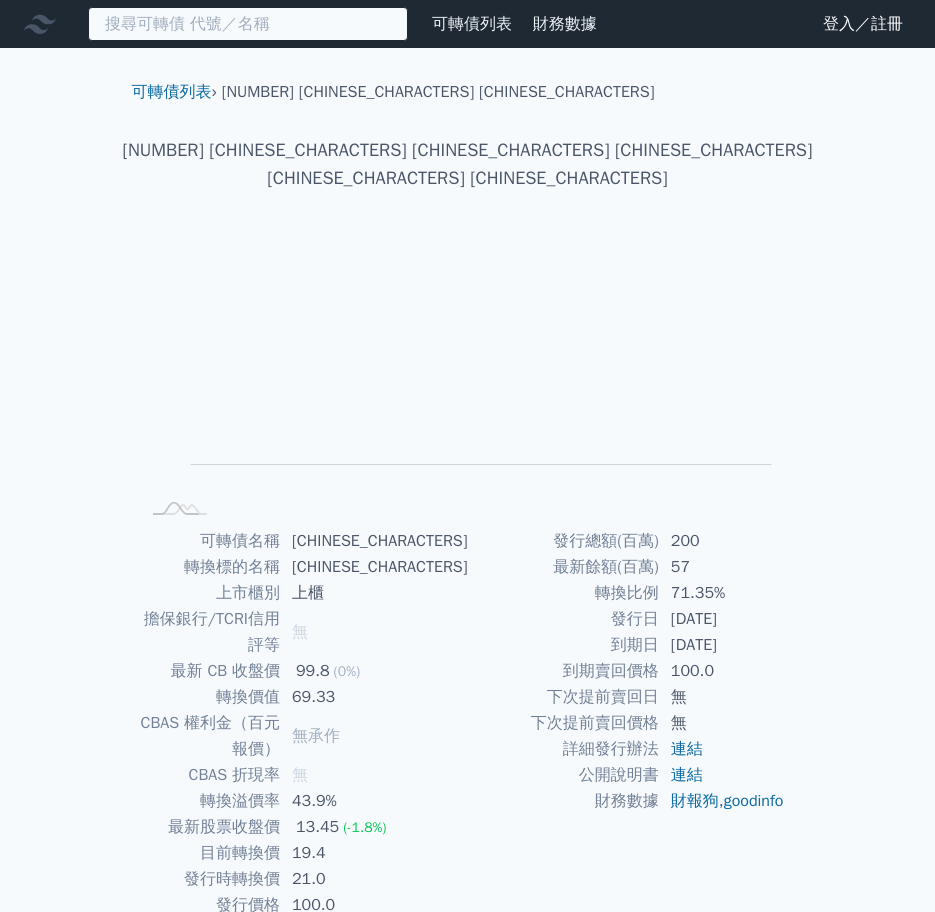 click at bounding box center (248, 24) 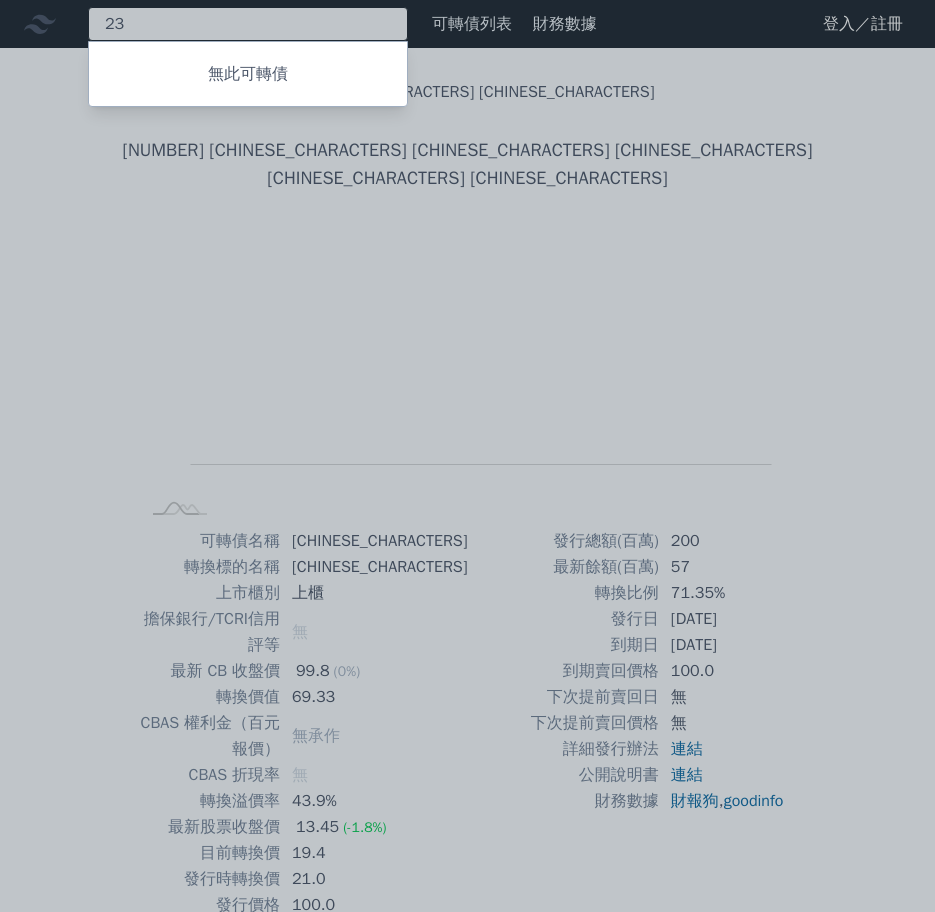 type on "2" 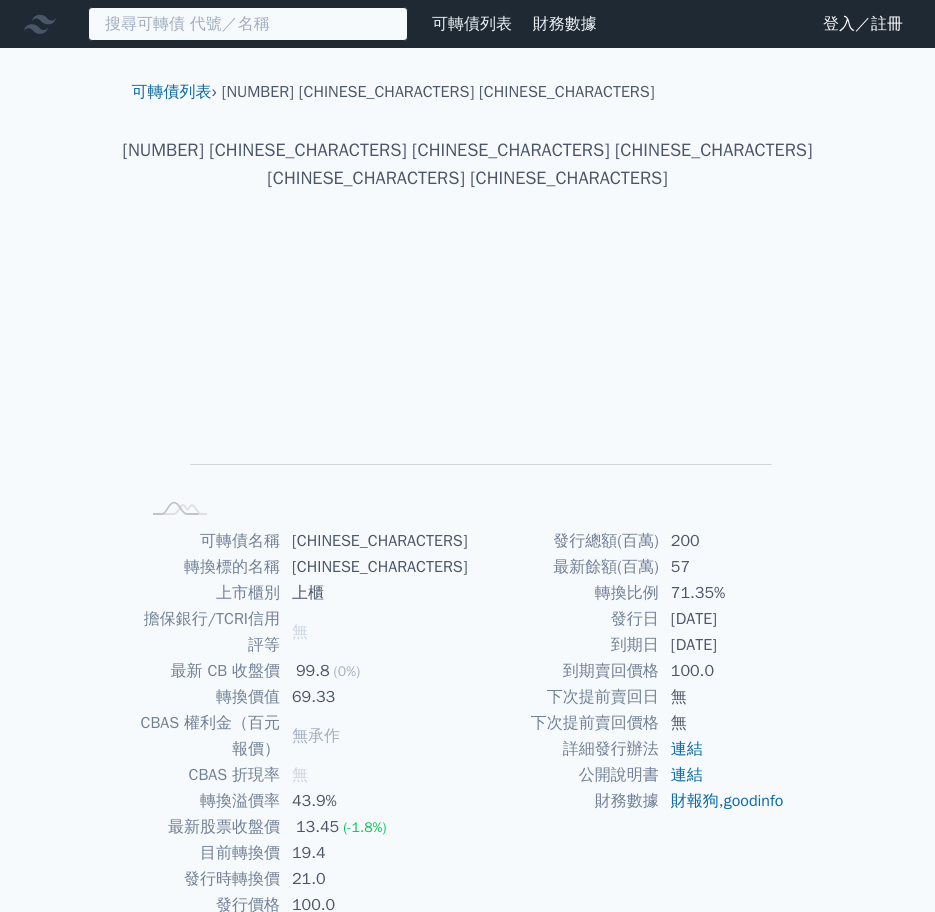 click at bounding box center [248, 24] 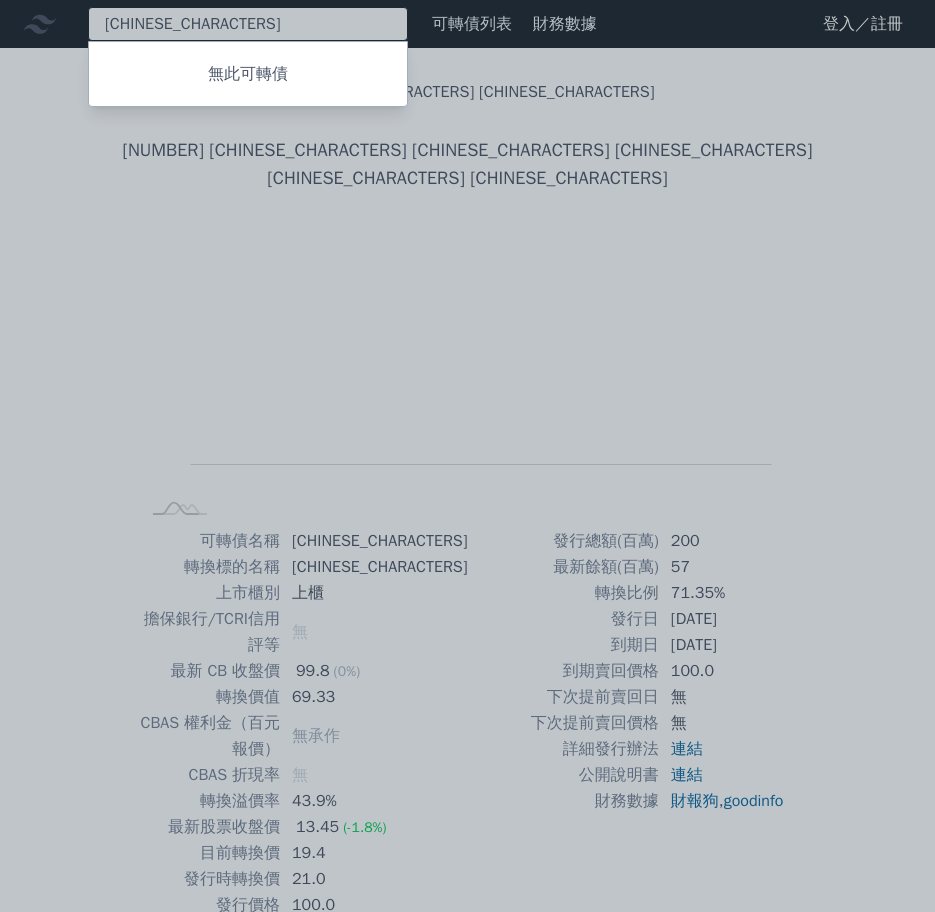 type on "[CHINESE_CHARACTERS]" 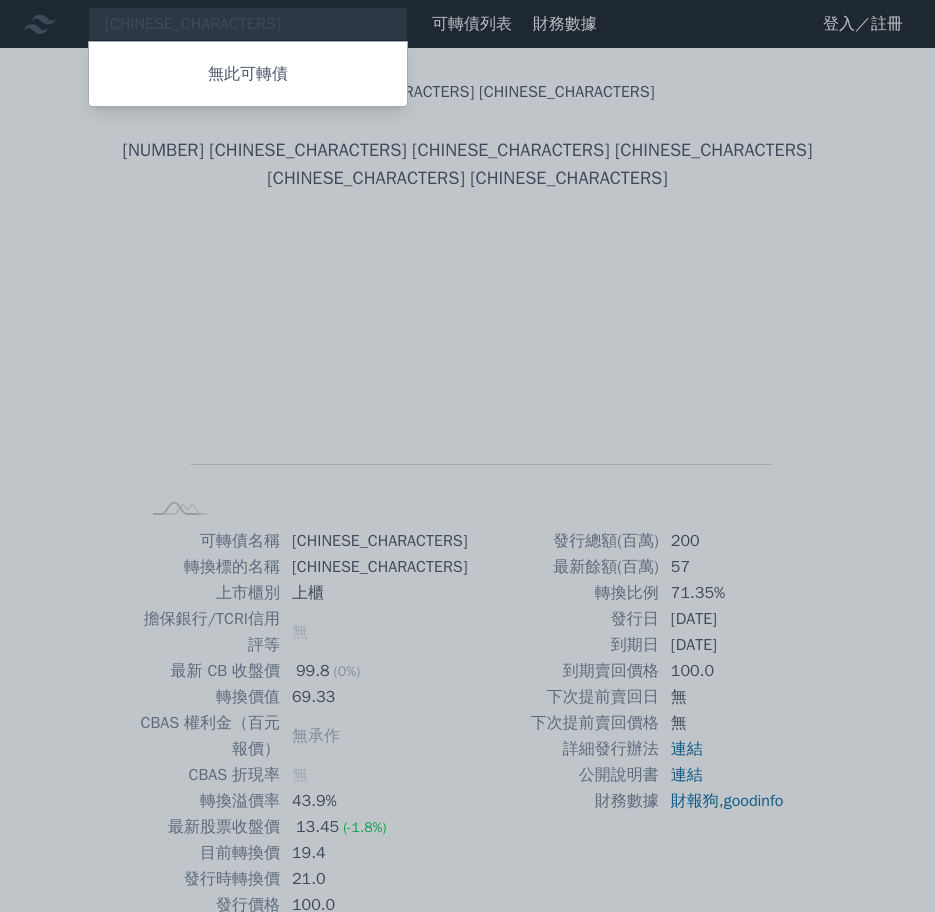 click at bounding box center (467, 456) 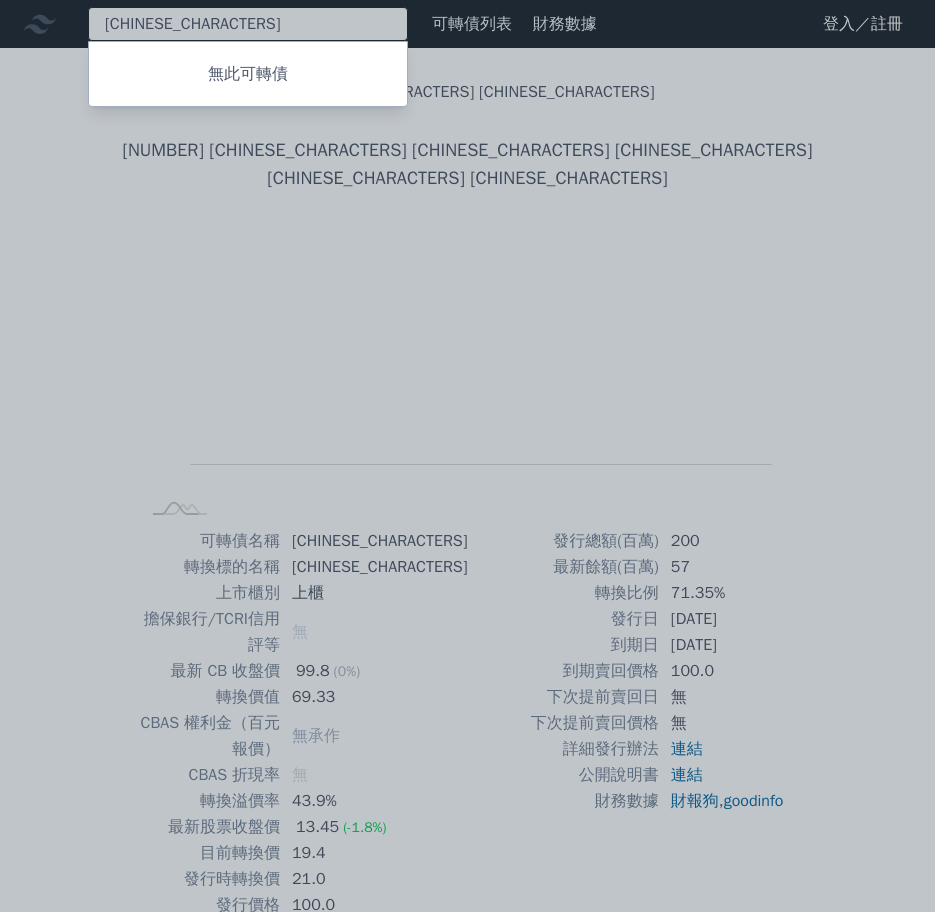 drag, startPoint x: 146, startPoint y: 22, endPoint x: 21, endPoint y: 33, distance: 125.48307 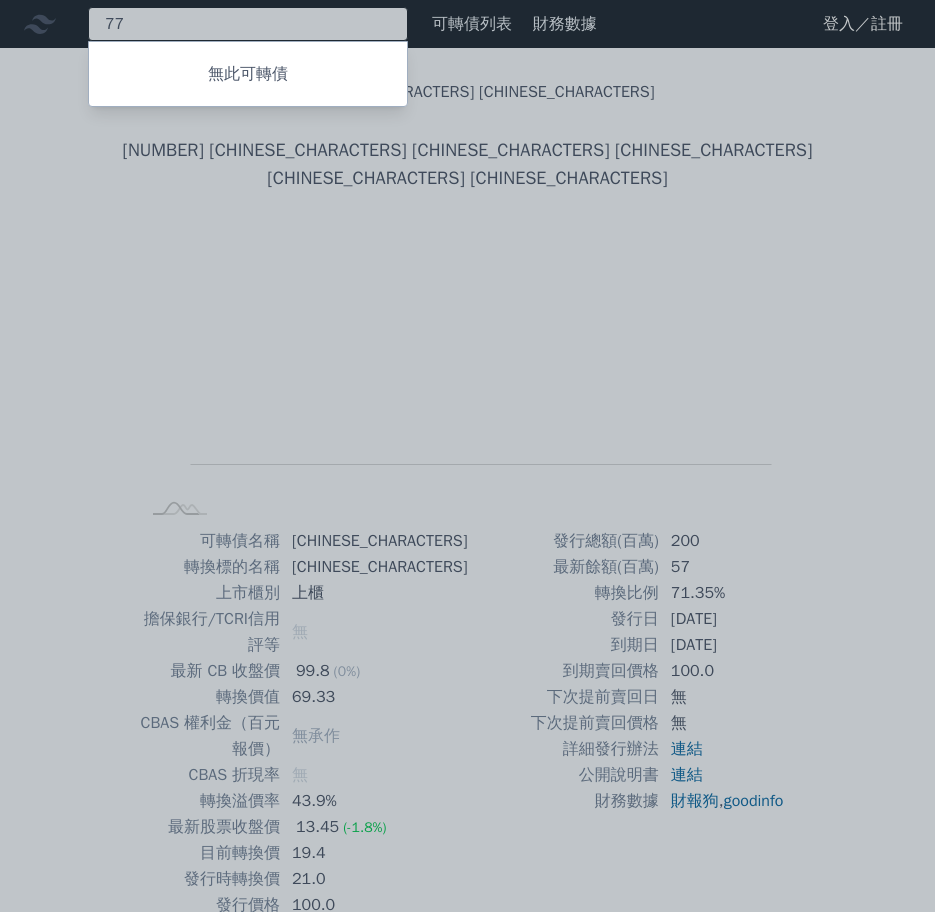 type on "7" 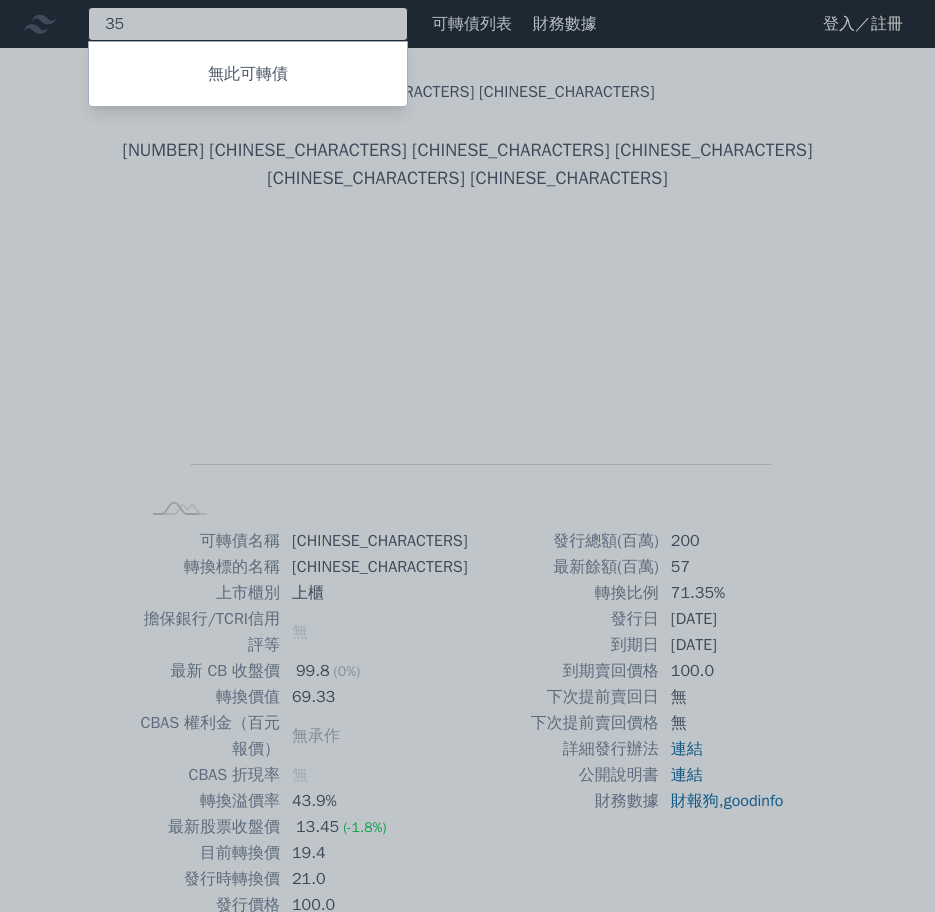 type on "3" 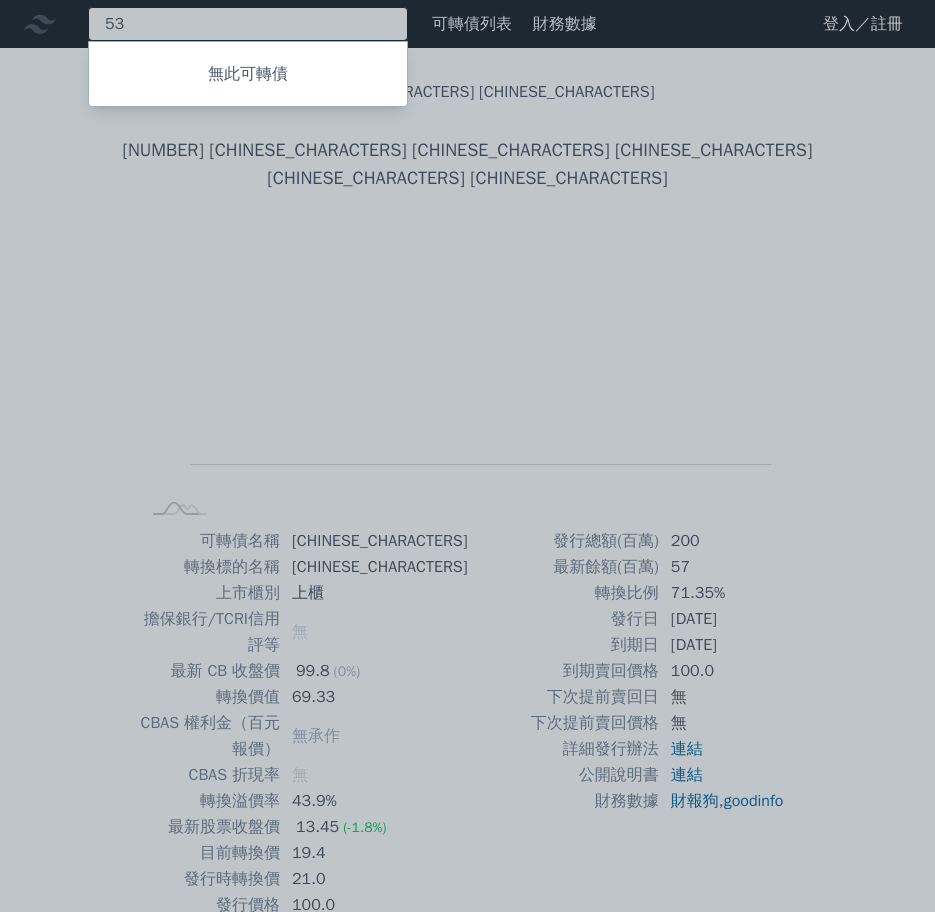 type on "5" 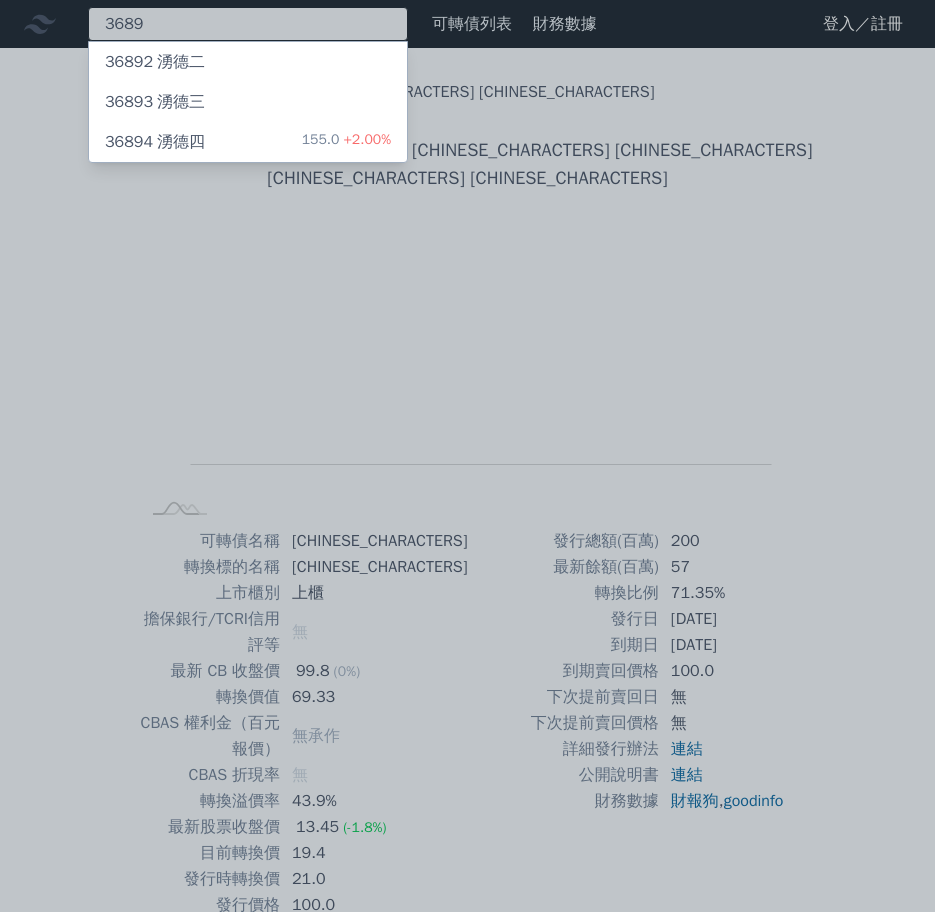 type on "3689" 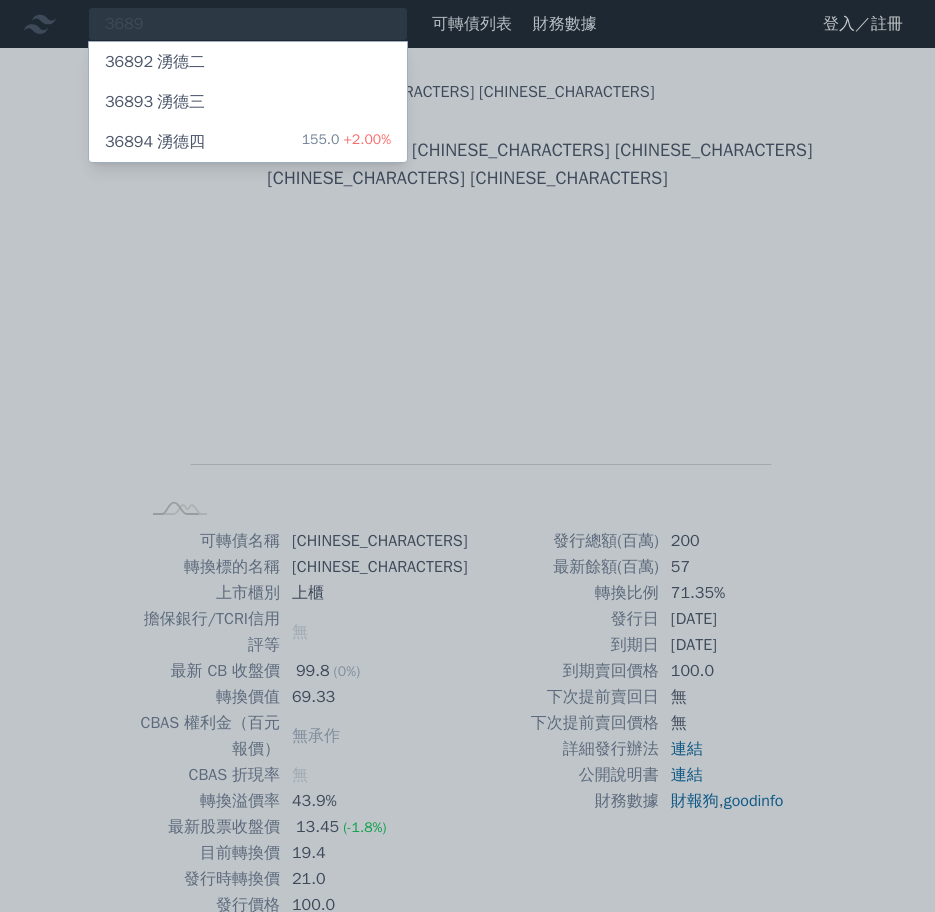 click on "[CHINESE_CHARACTERS] 湧德四" at bounding box center [155, 142] 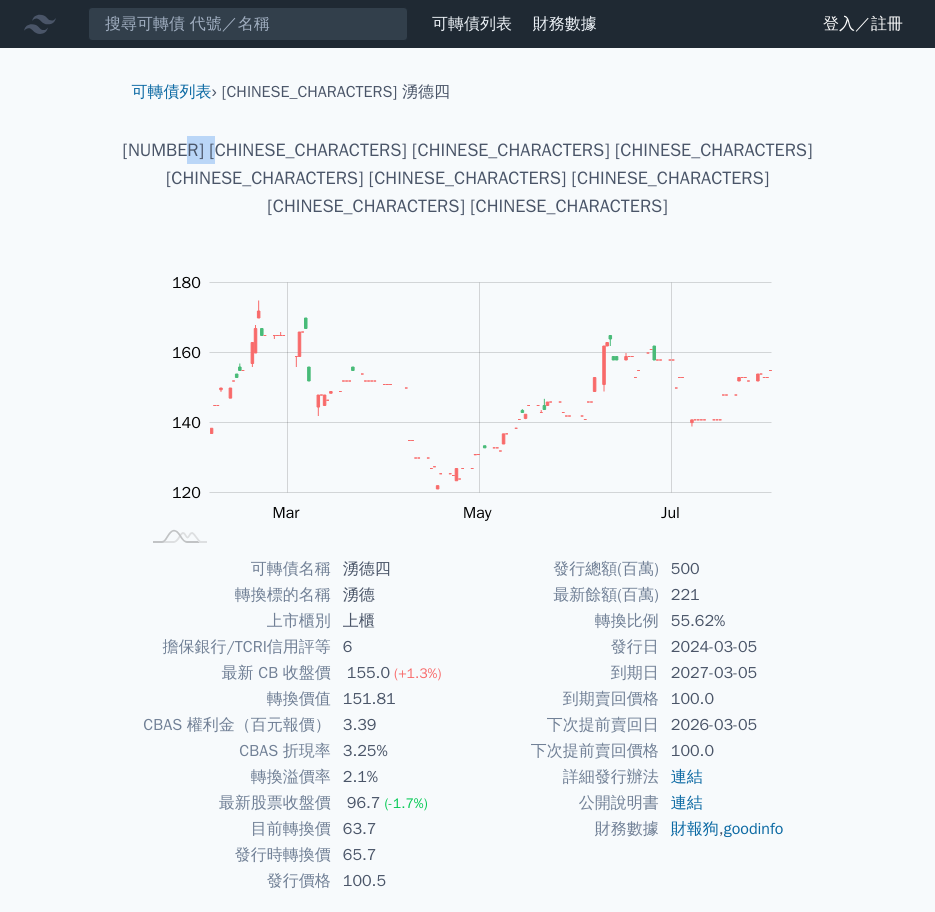 drag, startPoint x: 463, startPoint y: 143, endPoint x: 403, endPoint y: 140, distance: 60.074955 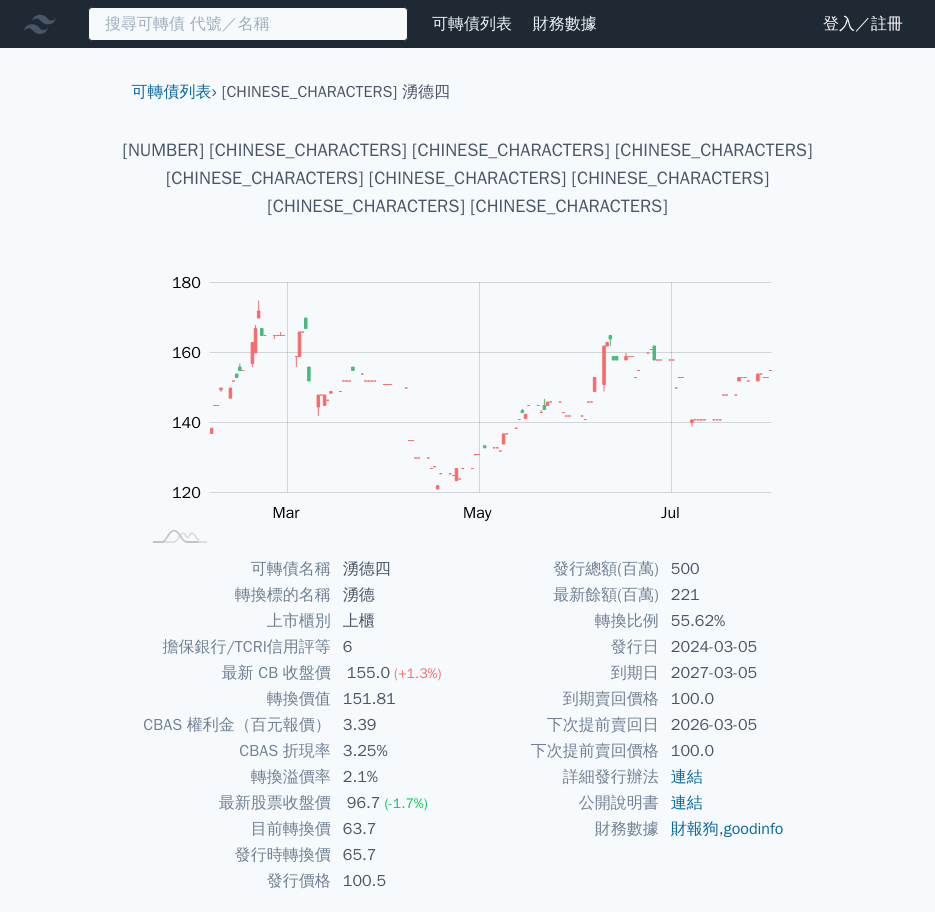 click at bounding box center [248, 24] 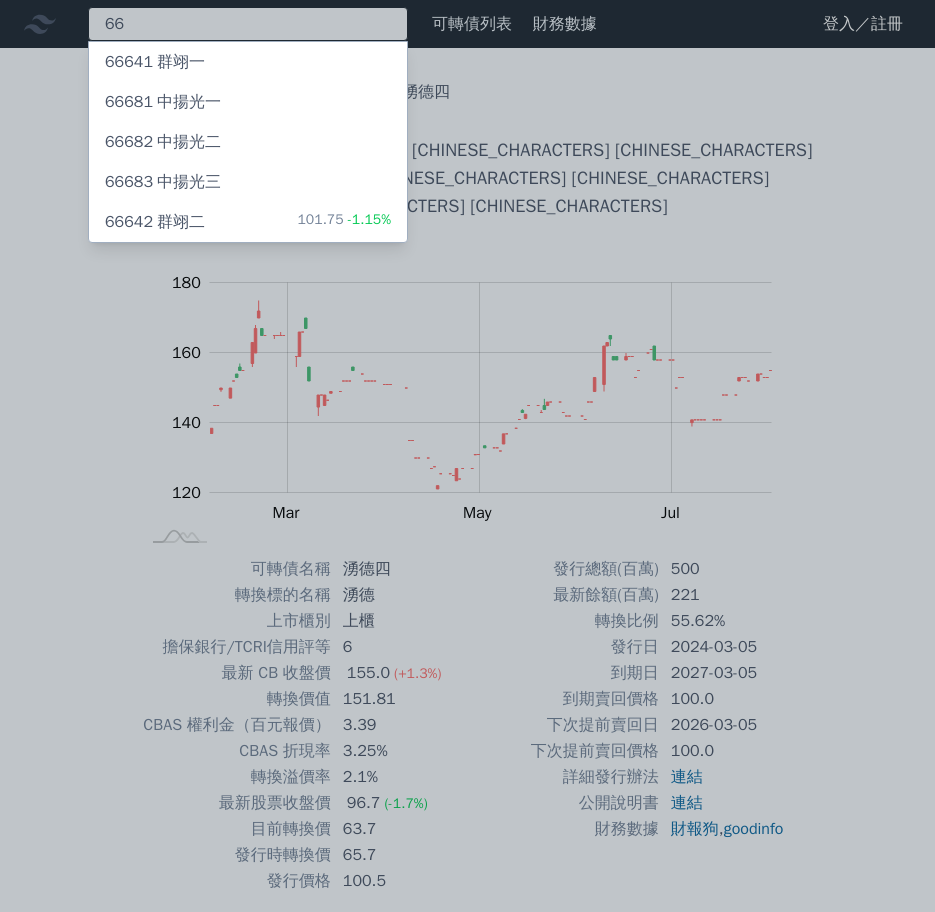 type on "6" 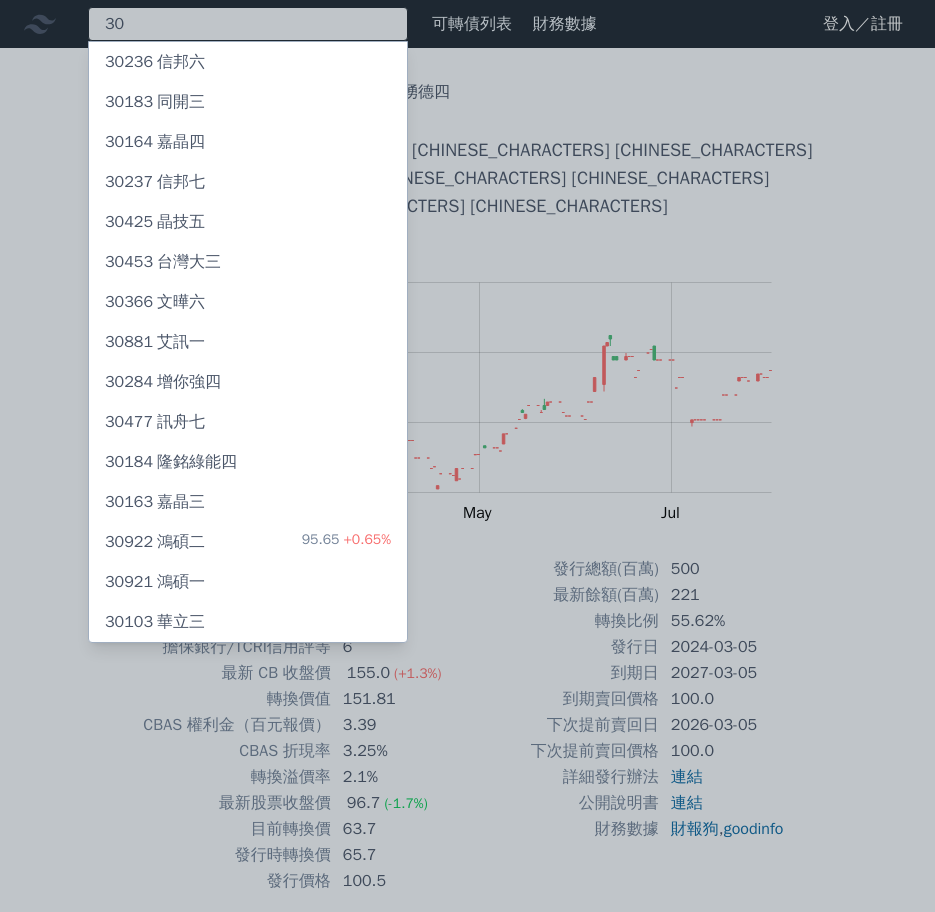 type on "3" 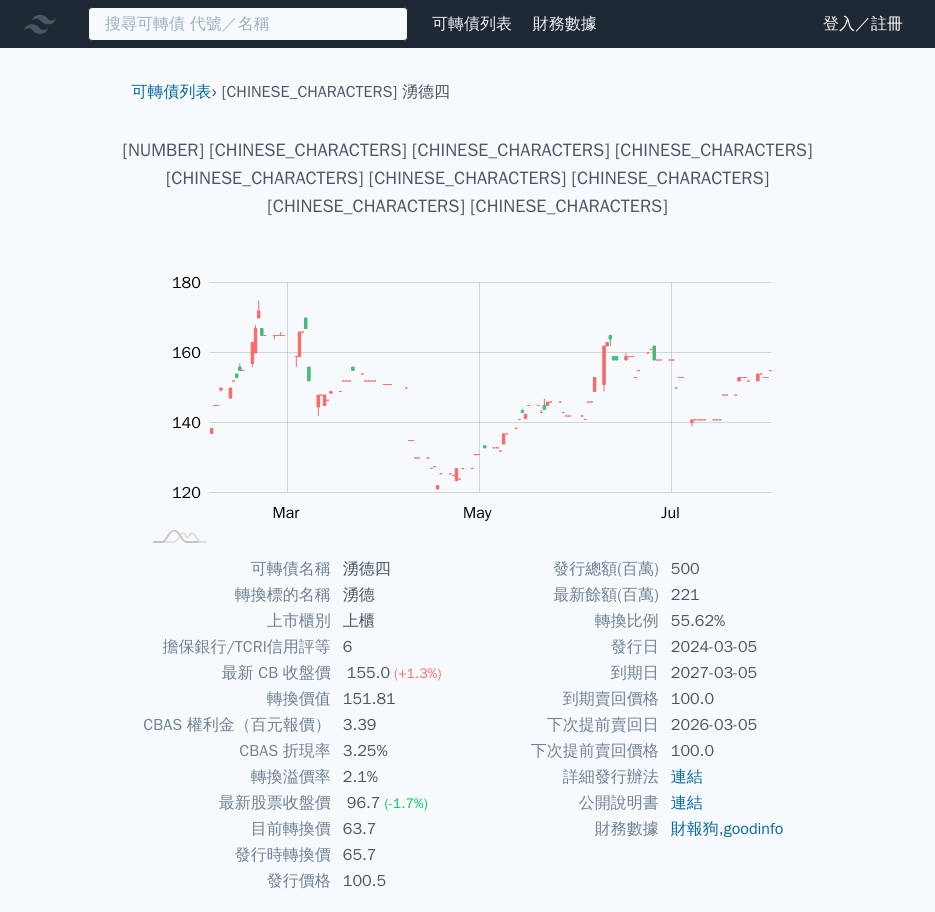 click at bounding box center (248, 24) 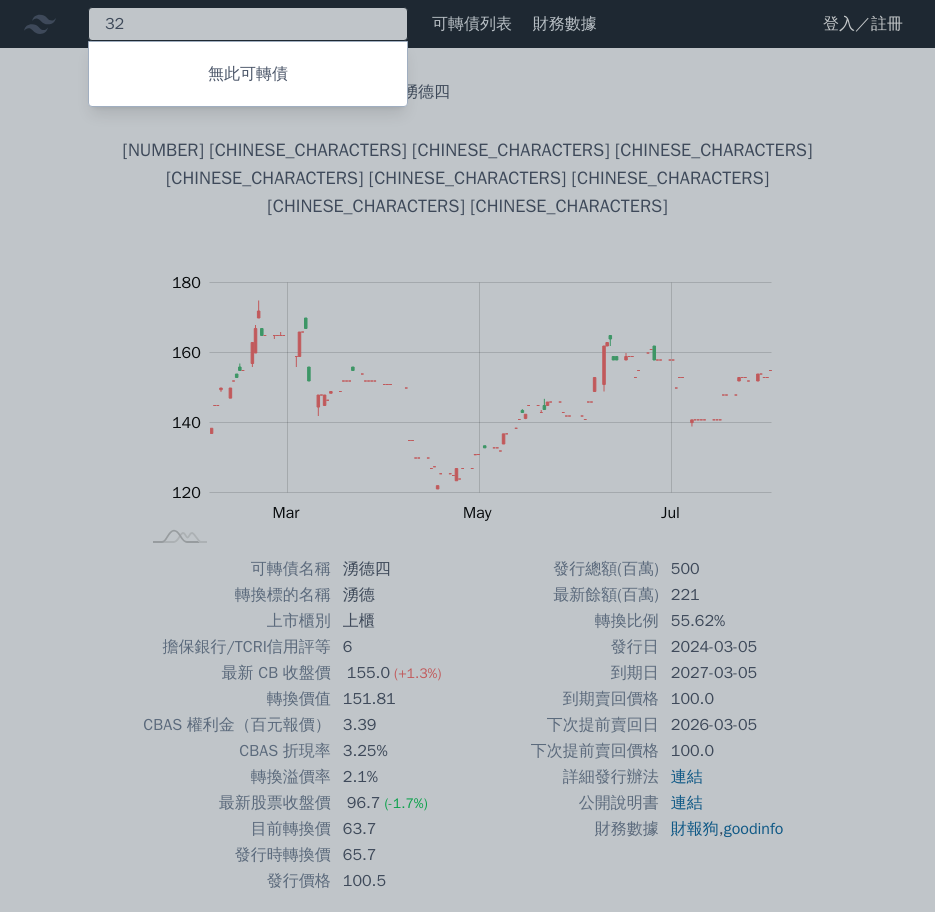 type on "3" 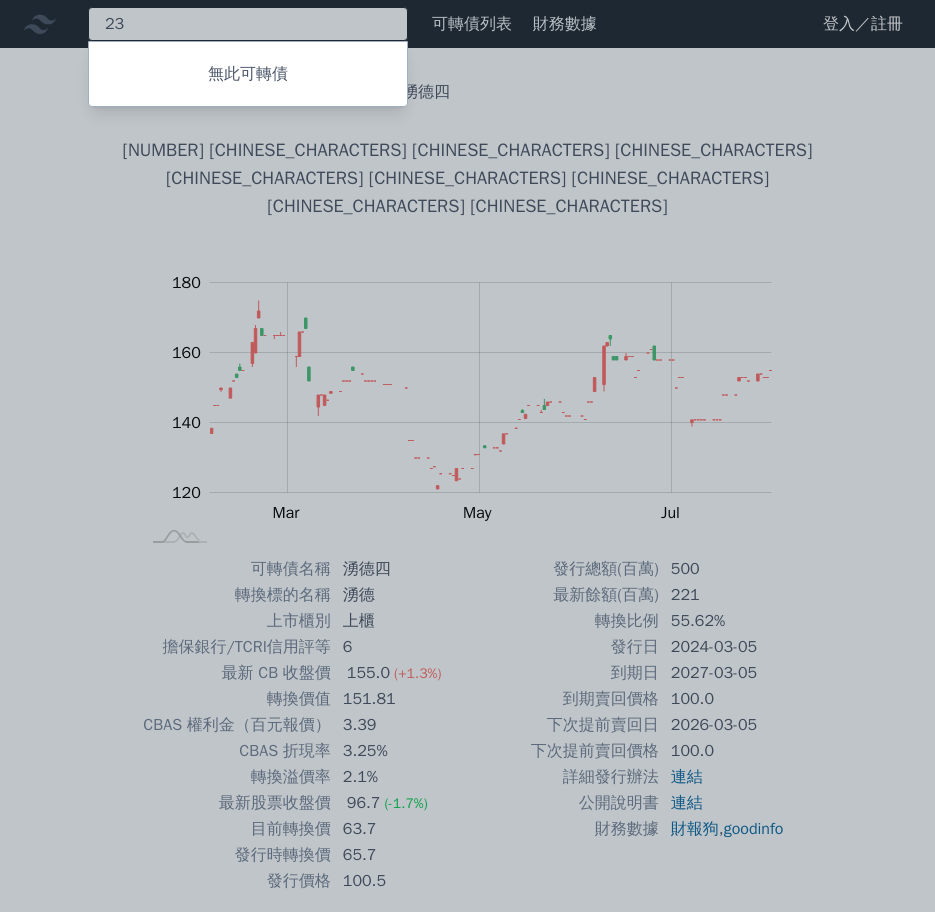 type on "2" 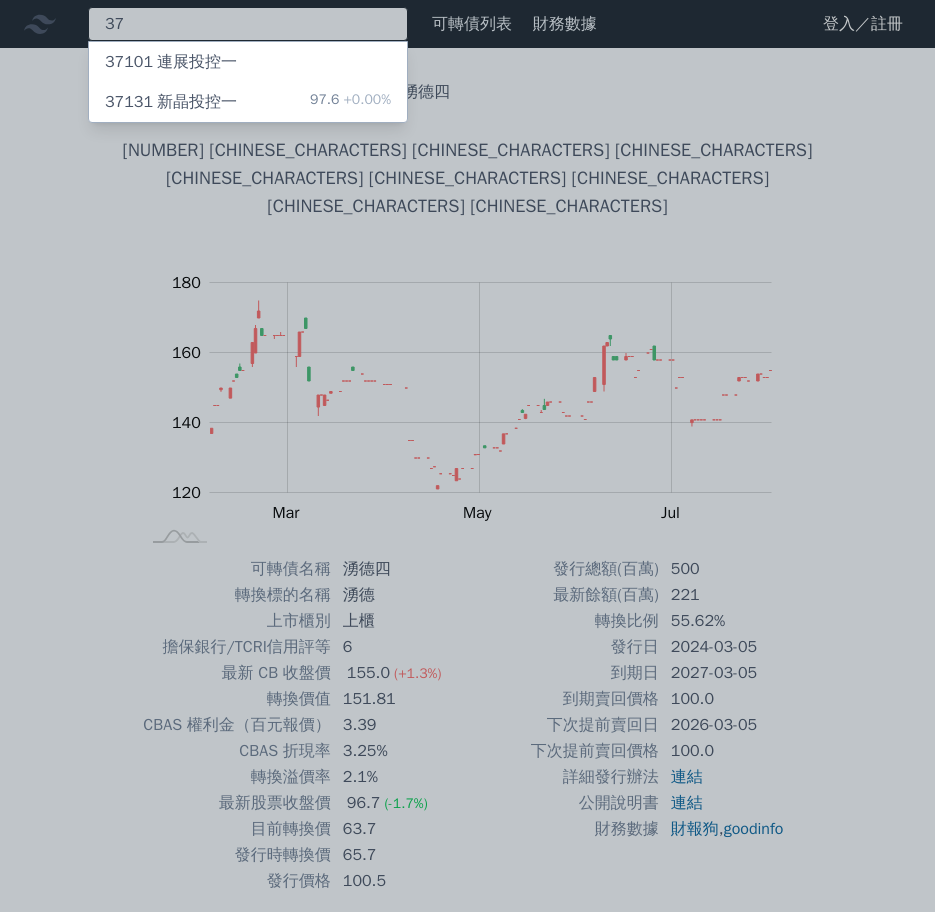 type on "3" 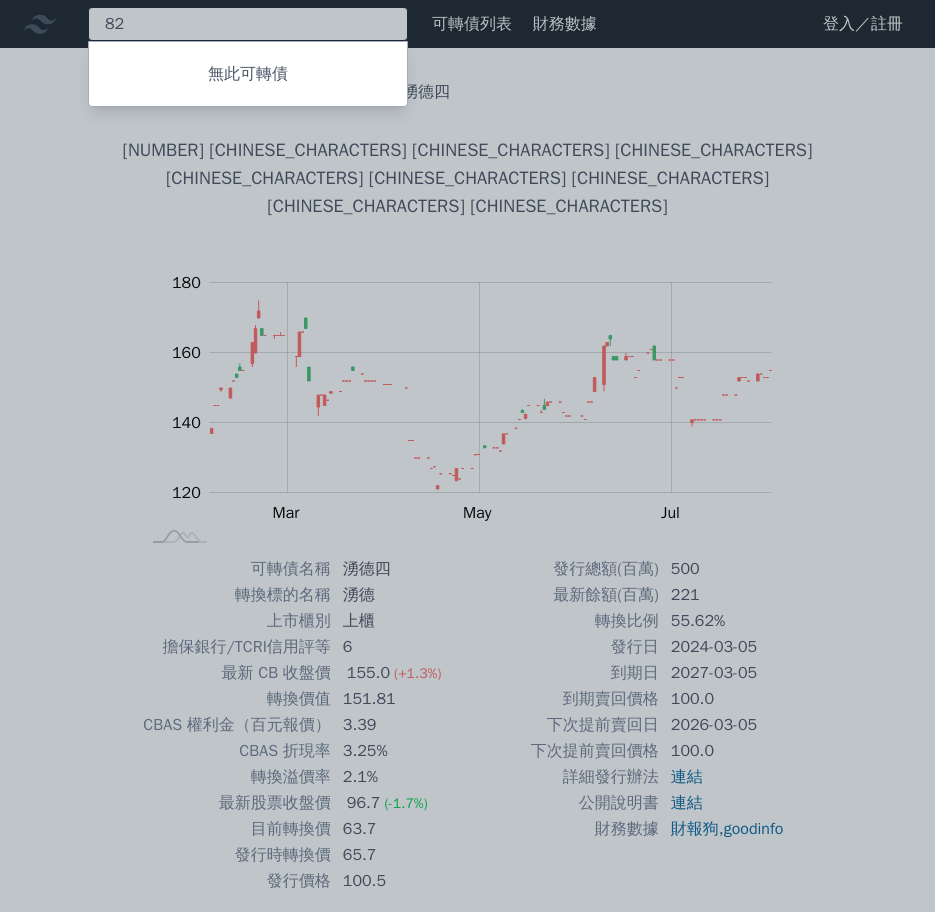 type on "8" 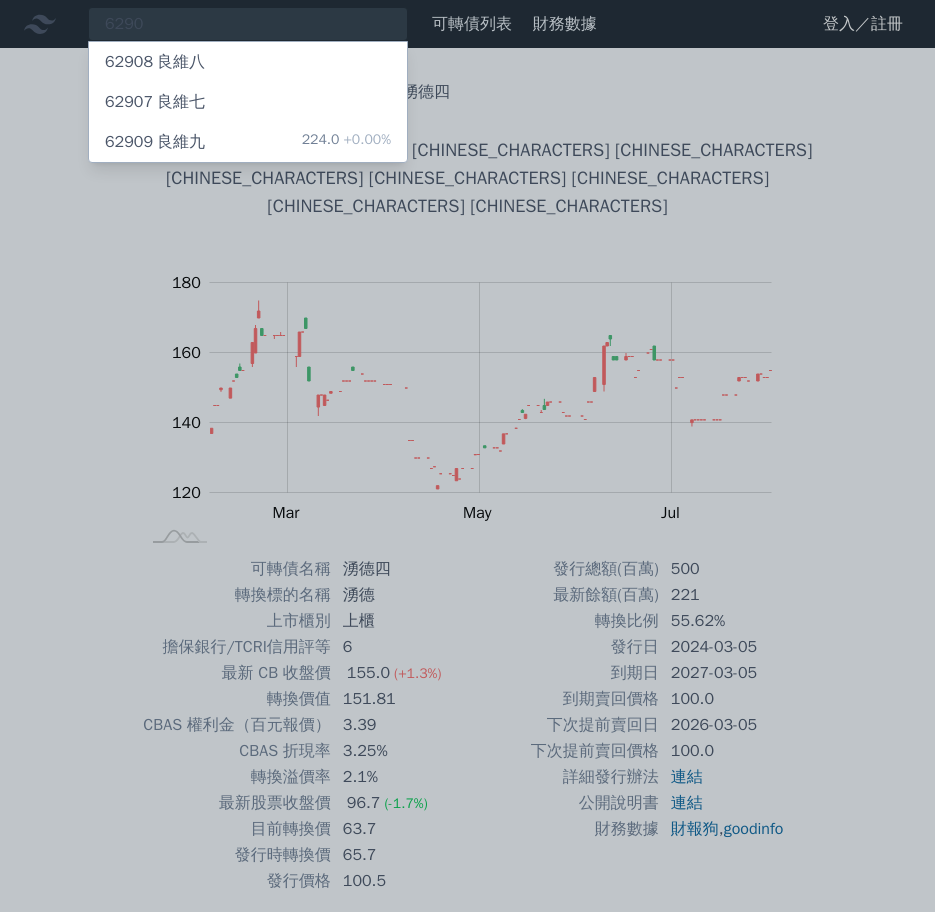 click at bounding box center (467, 456) 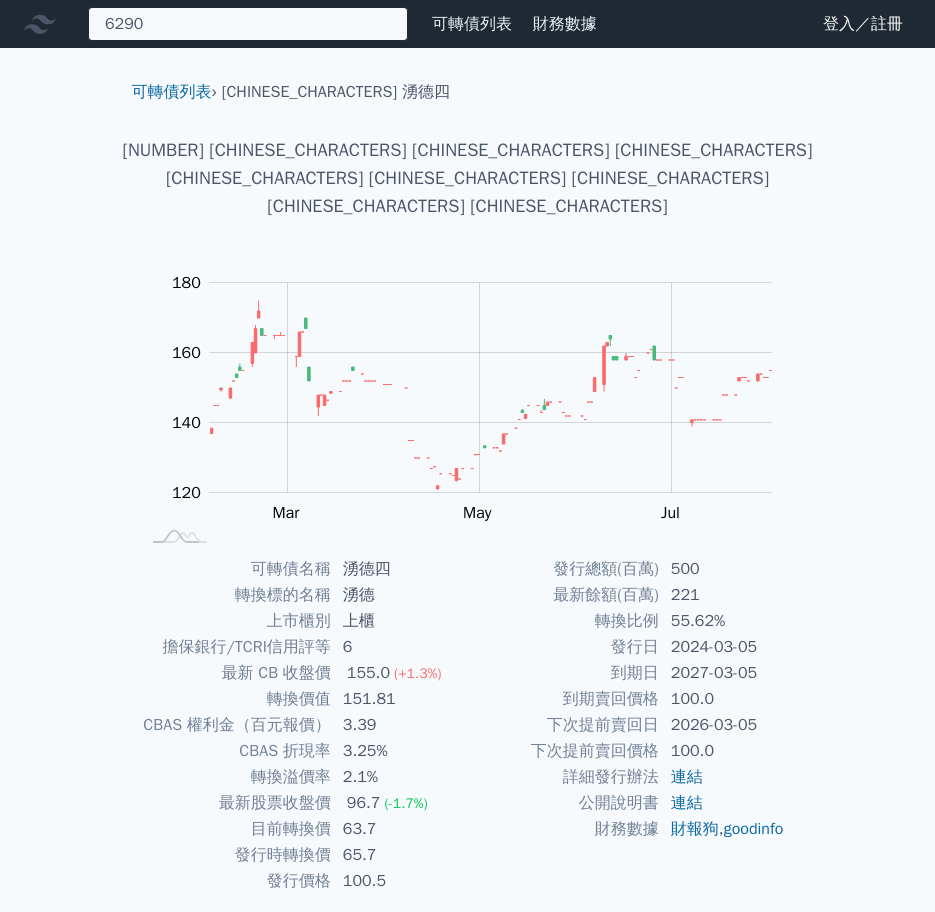 click on "6290
62908 良維八
62907 良維七
62909 良維九
224.0 +0.00%" at bounding box center [248, 24] 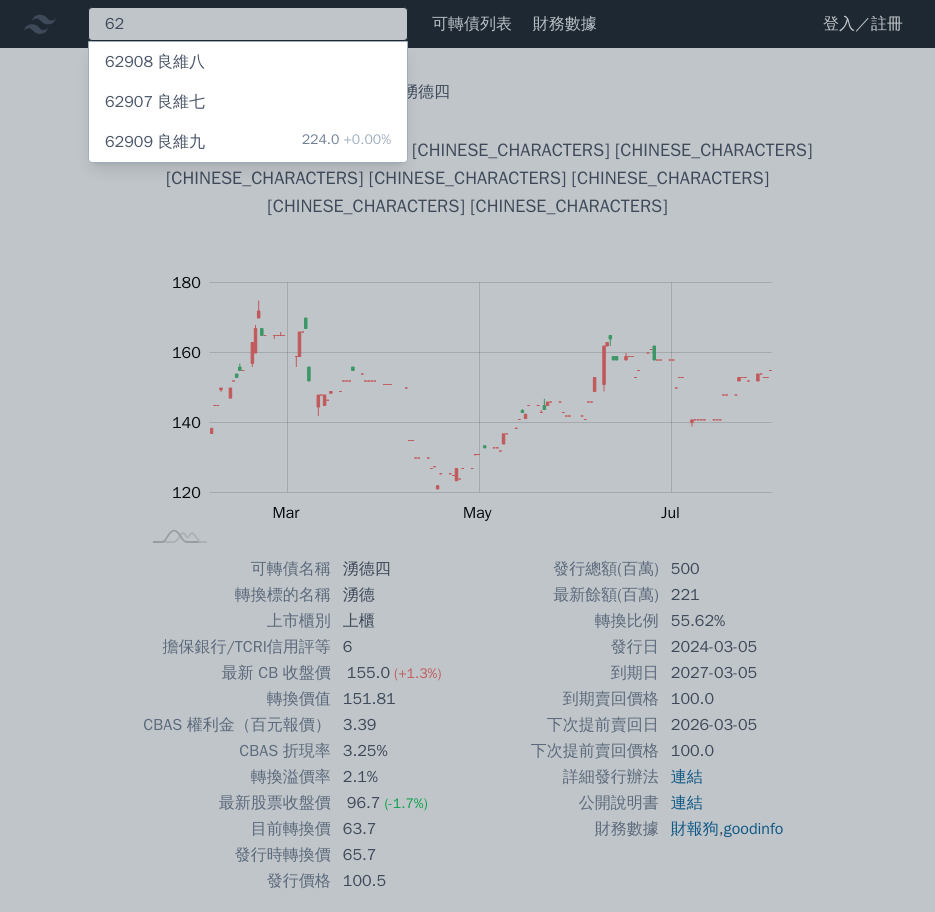 type on "6" 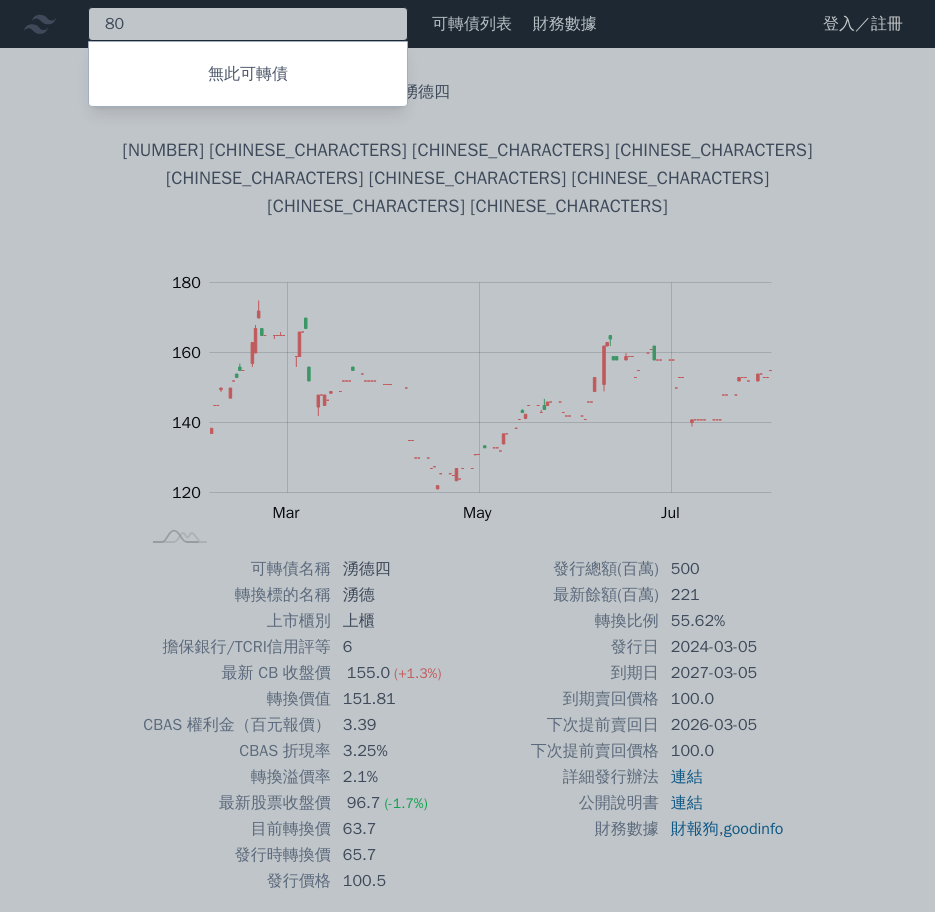 type on "8" 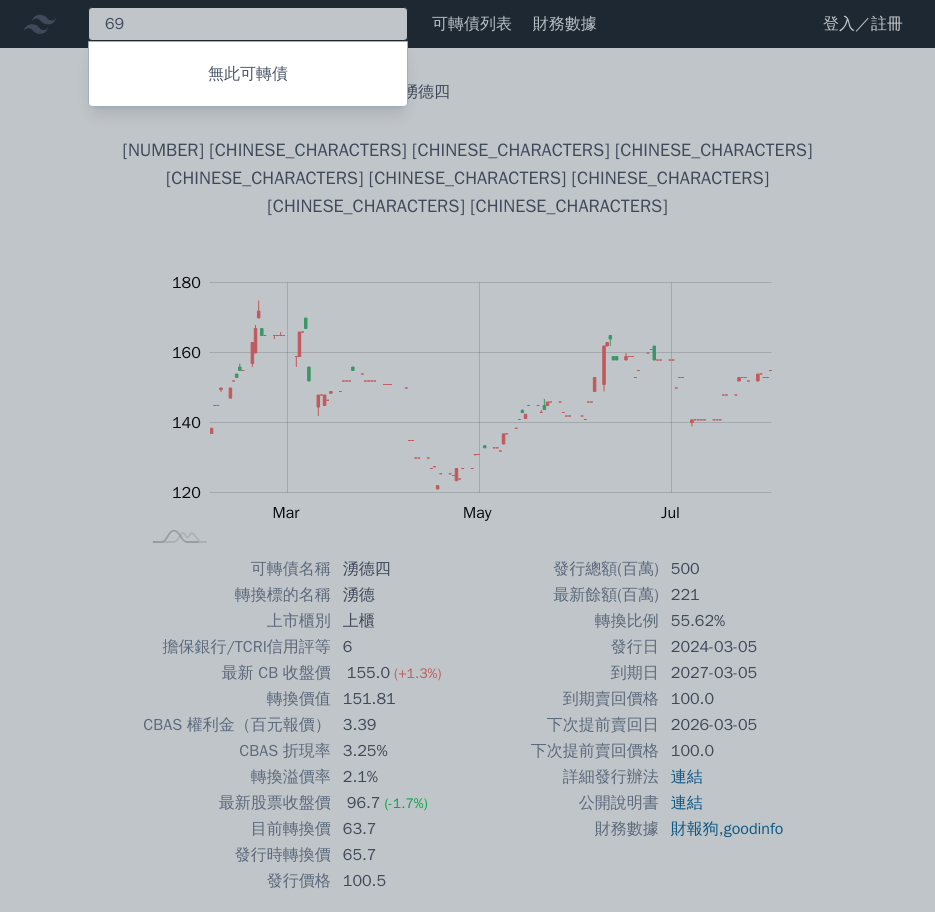type on "6" 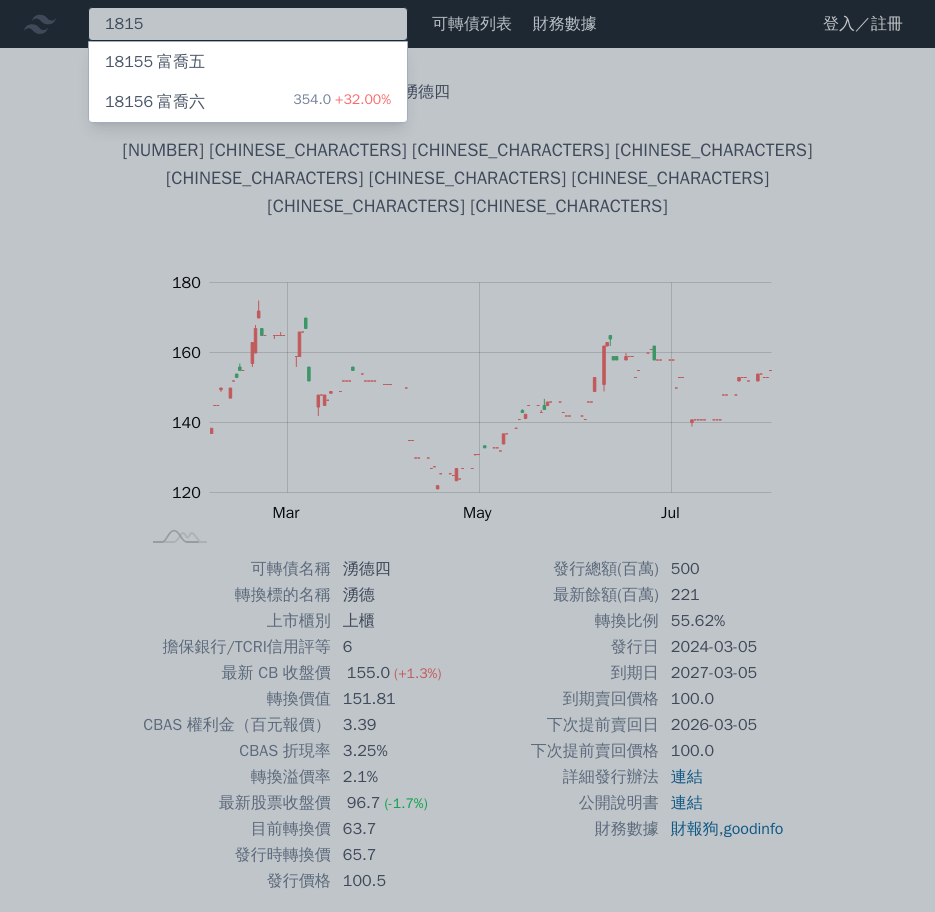 type on "1815" 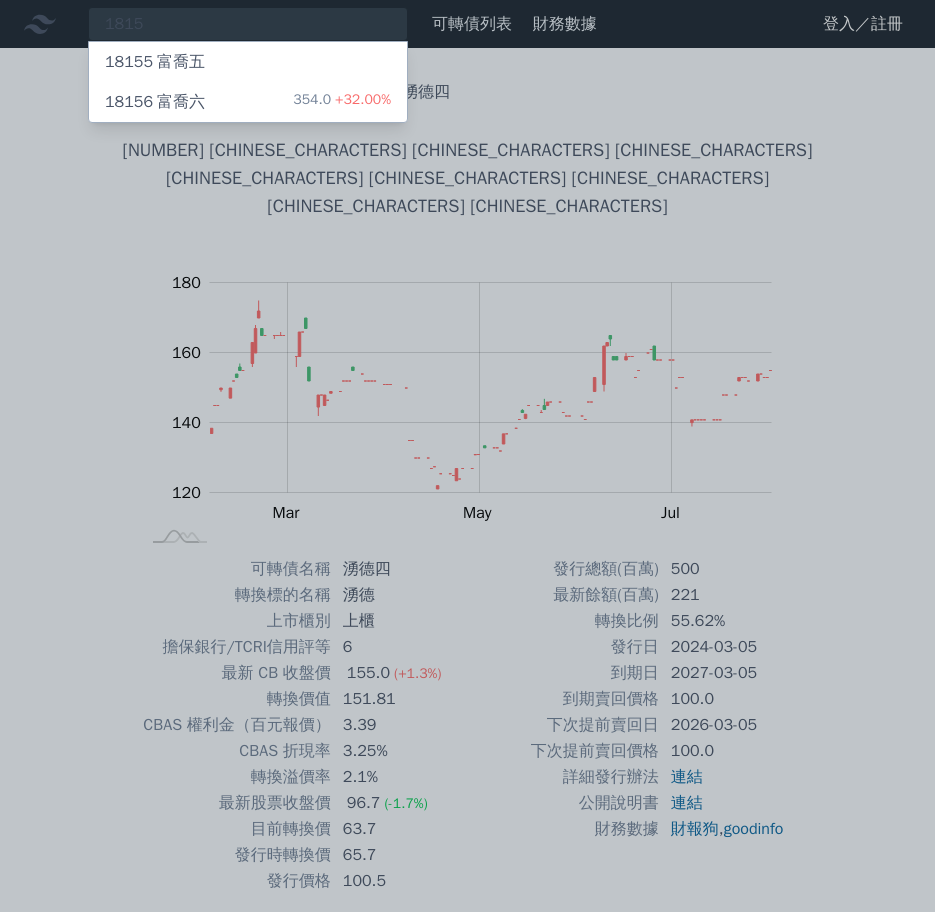click on "354.0 +32.00%" at bounding box center [342, 102] 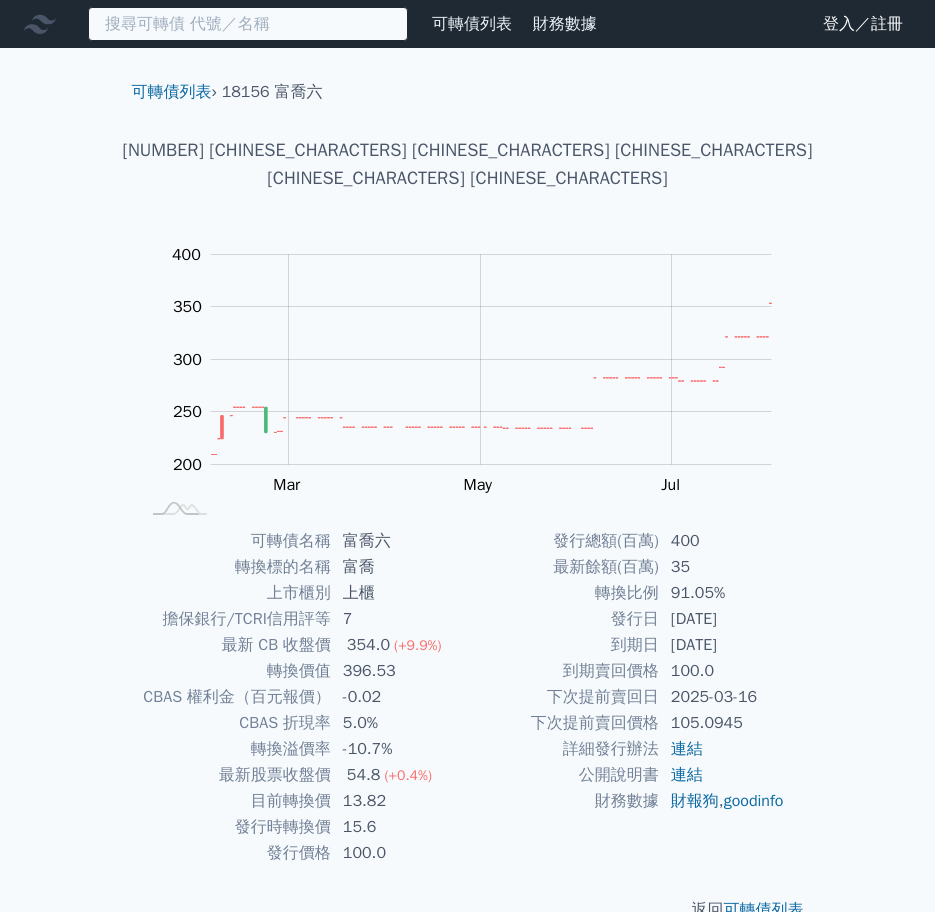 click at bounding box center (248, 24) 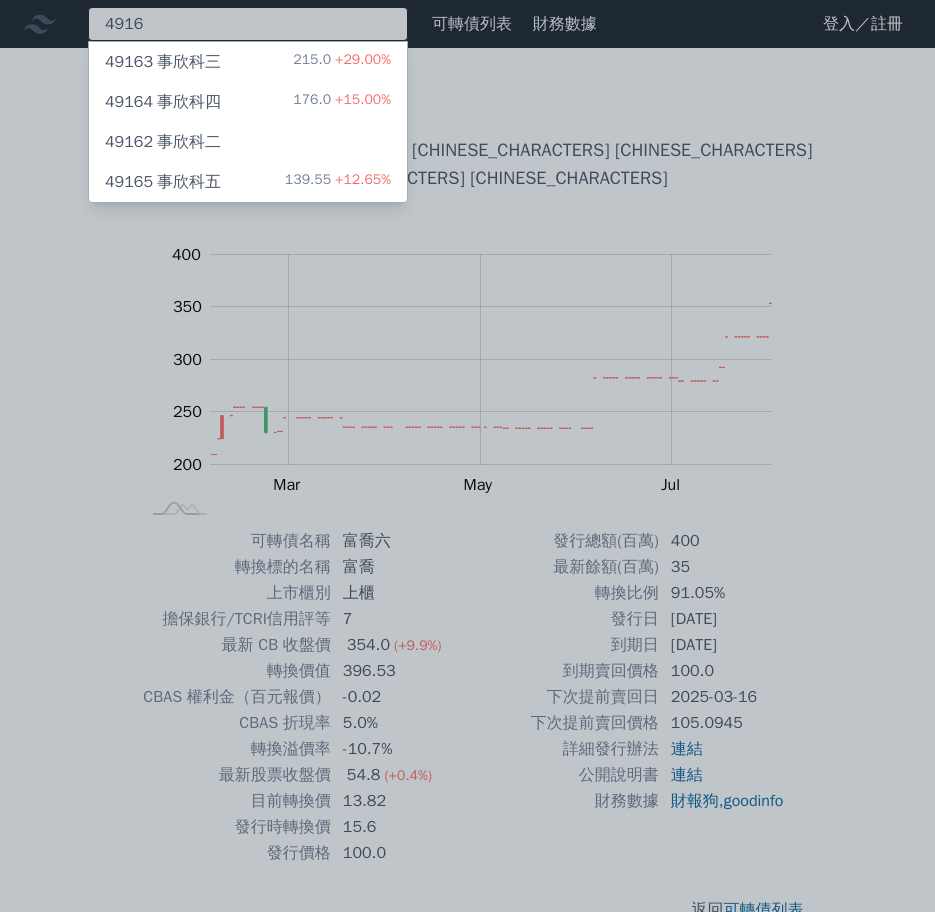 type on "4916" 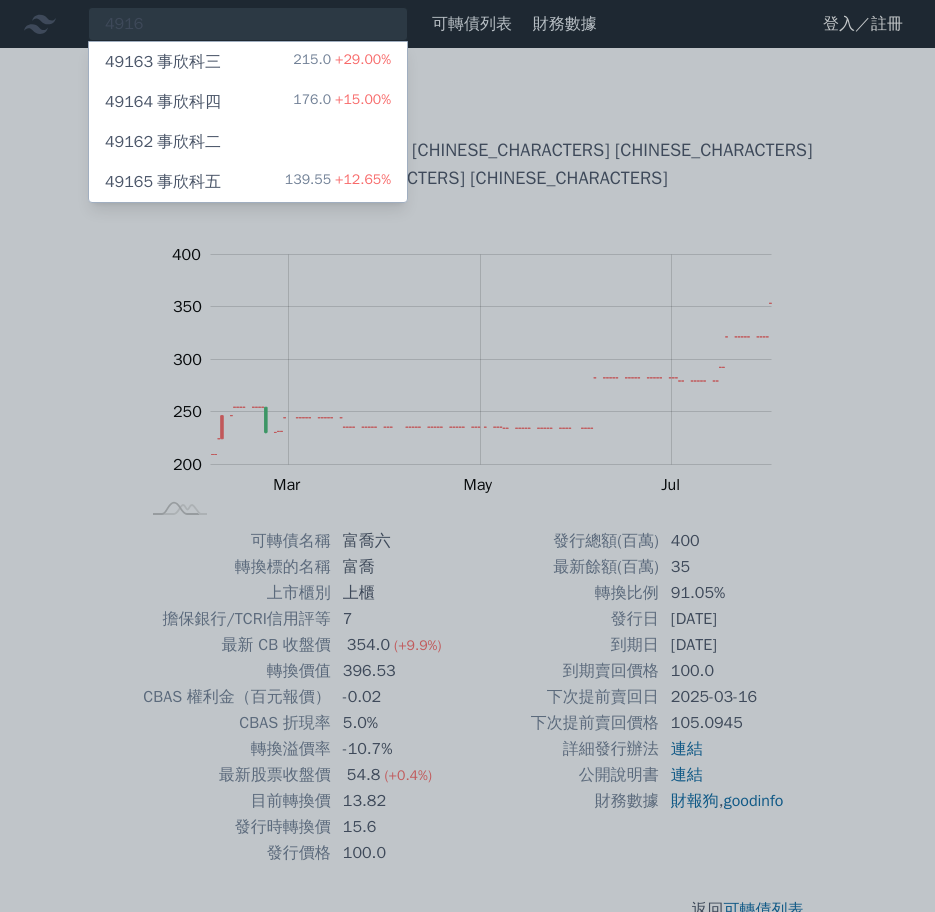 click on "49165 事欣科五
139.55 +12.65%" at bounding box center [248, 182] 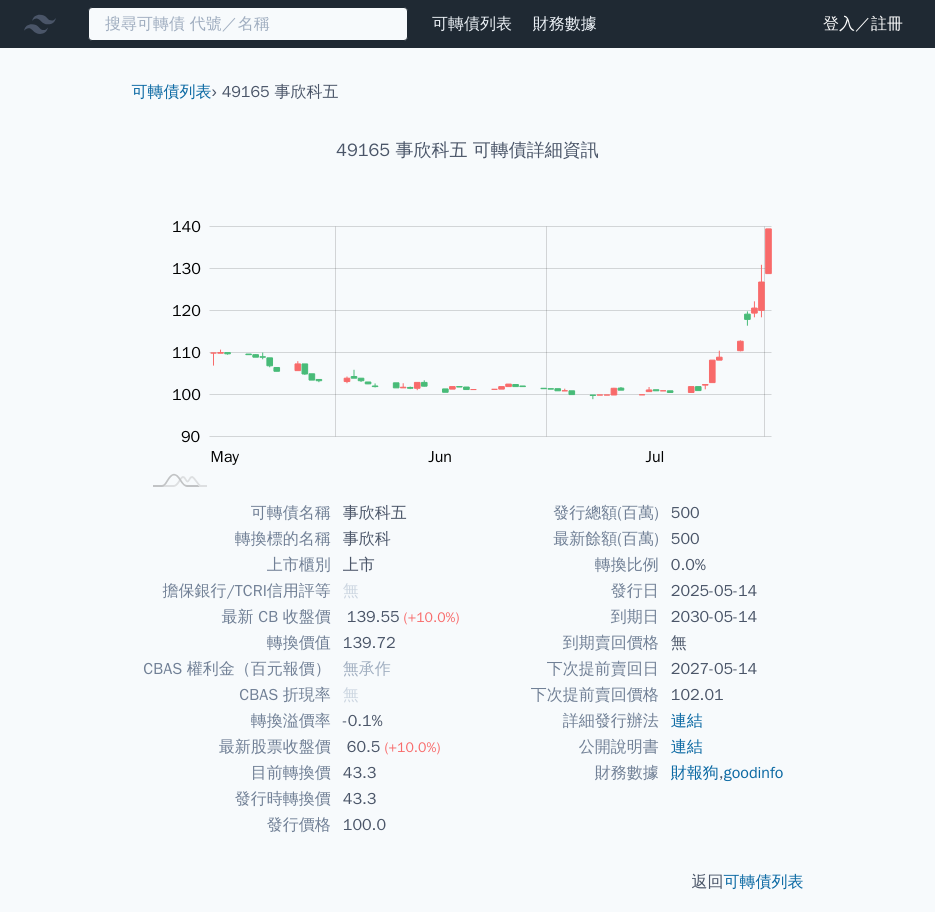 click at bounding box center [248, 24] 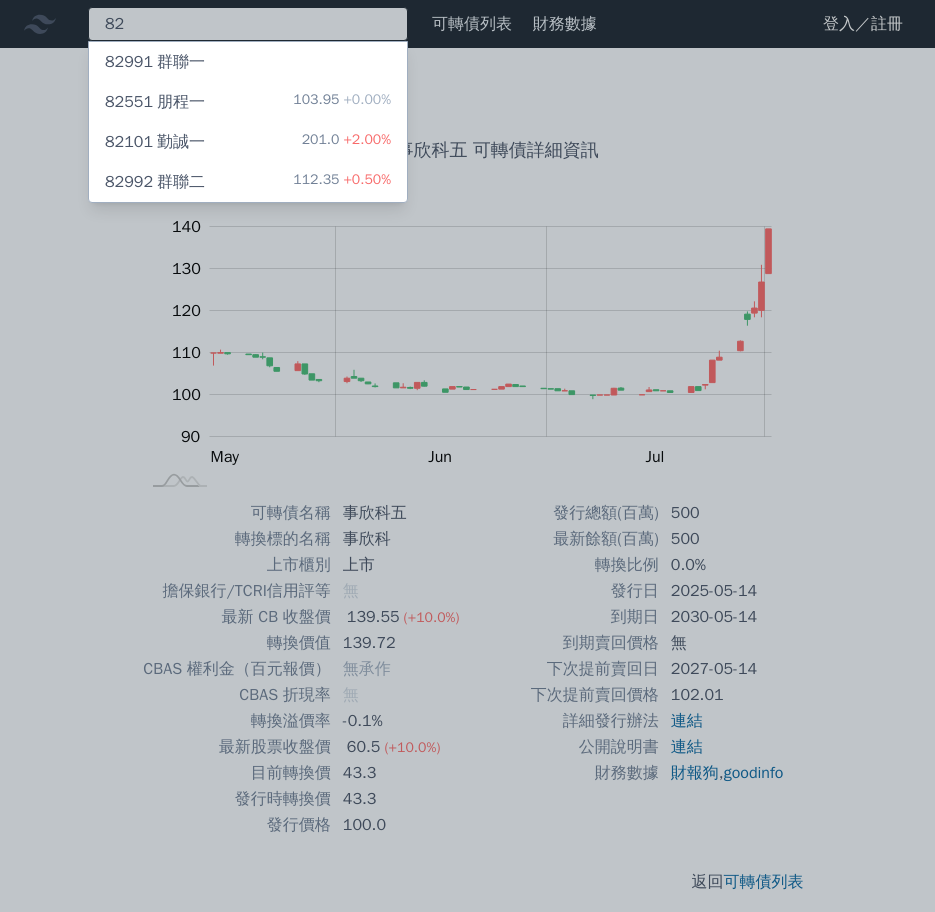 type on "8" 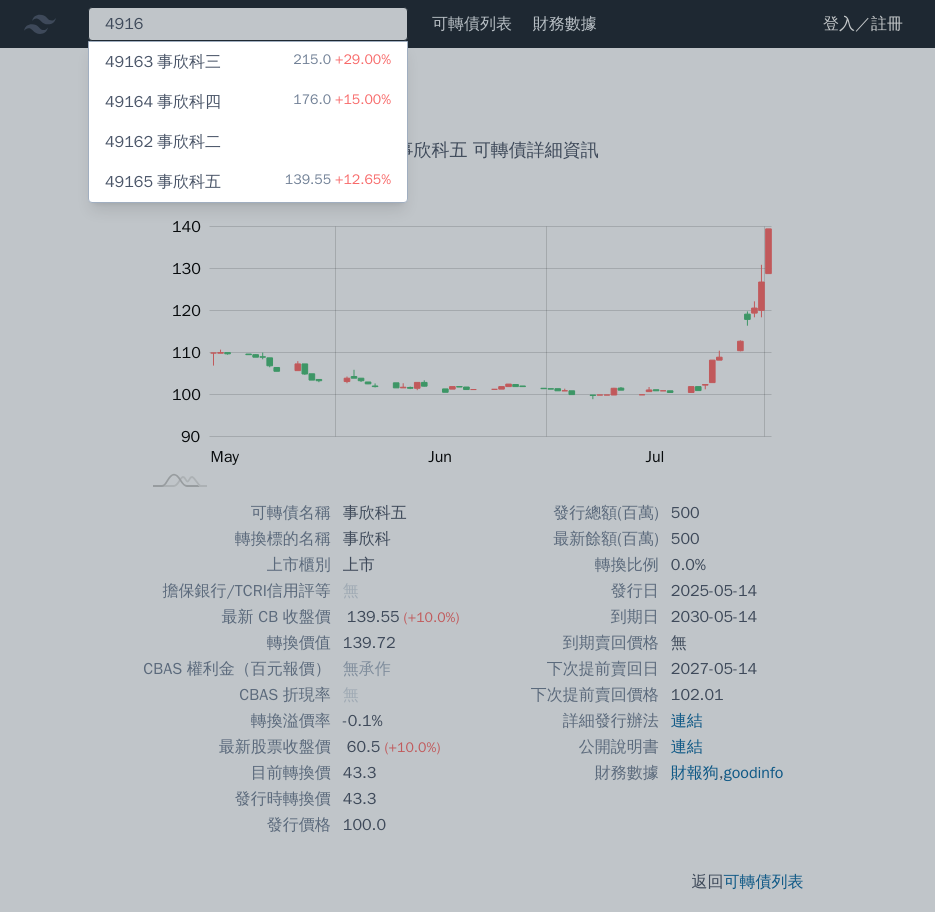 type on "4916" 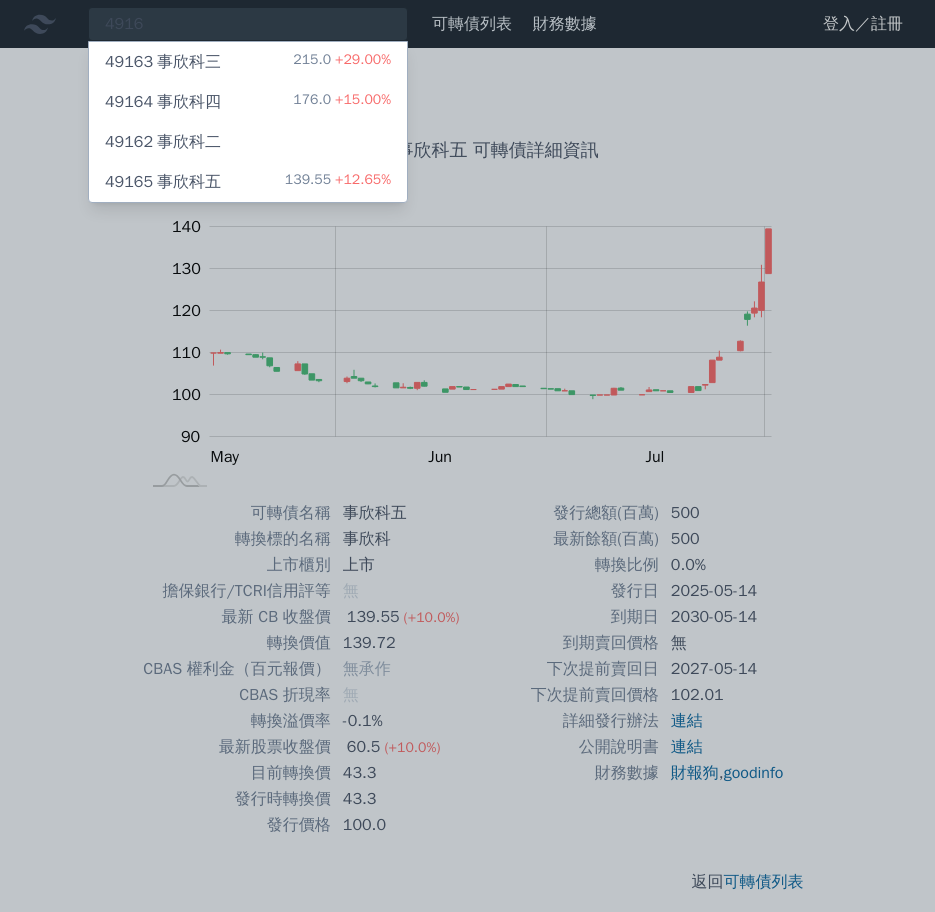 click on "[NUMBER] [CHINESE_CHARACTERS] [CHINESE_CHARACTERS] [CHINESE_CHARACTERS]
215.0 +29.00%" at bounding box center [248, 62] 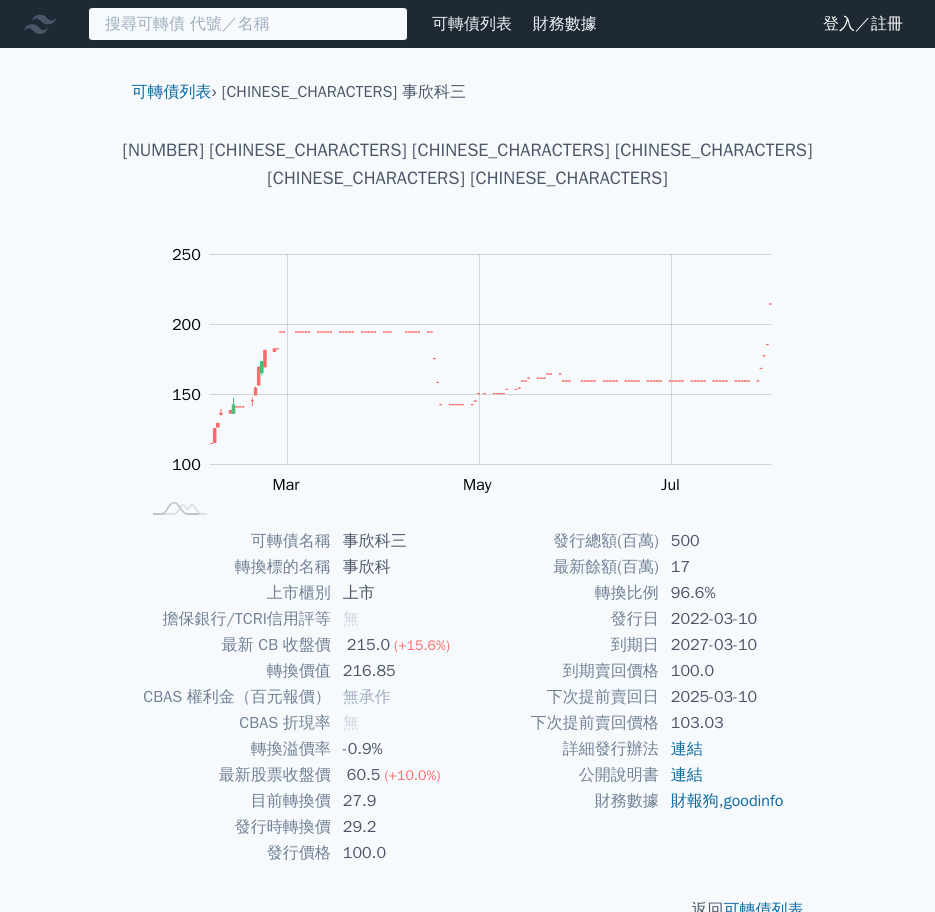 click at bounding box center [248, 24] 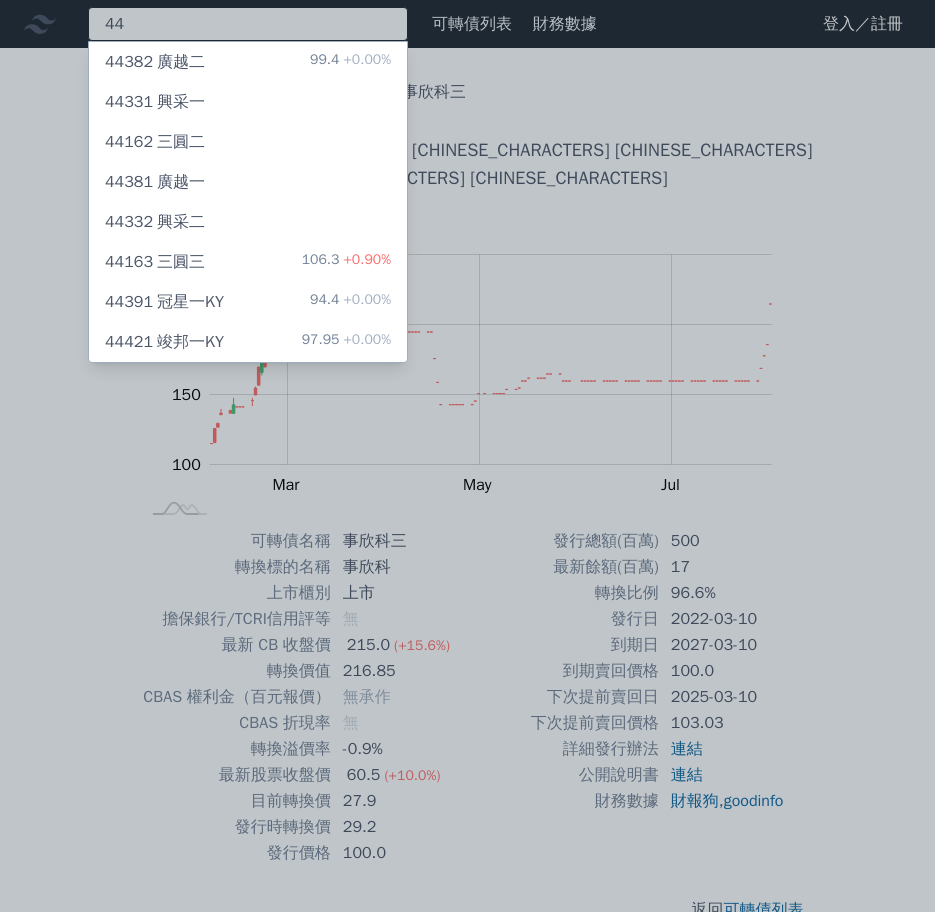 type on "4" 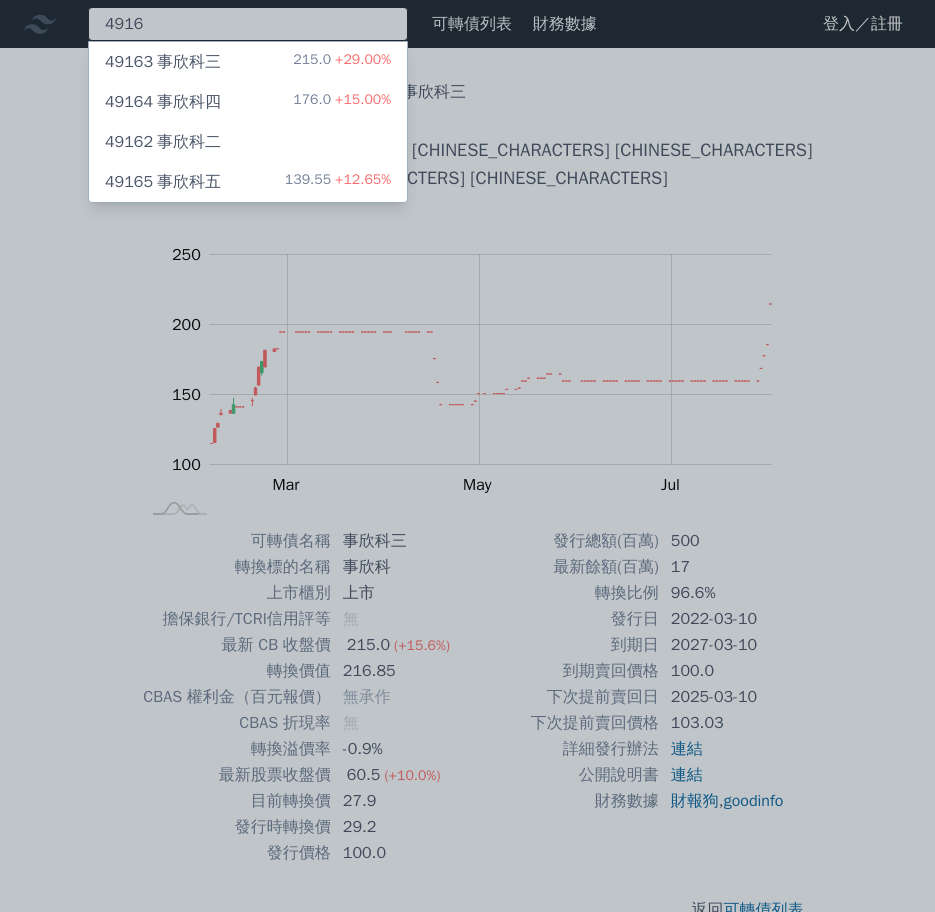 type on "4916" 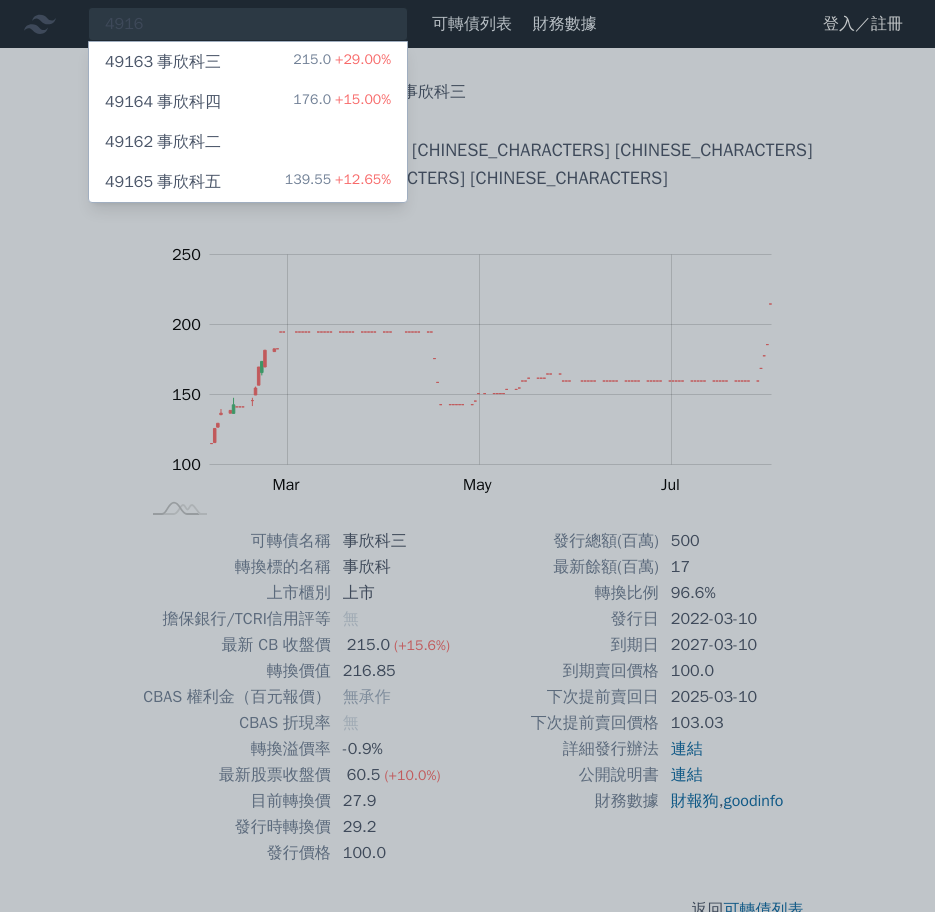 click on "49164 事欣科四" at bounding box center (163, 102) 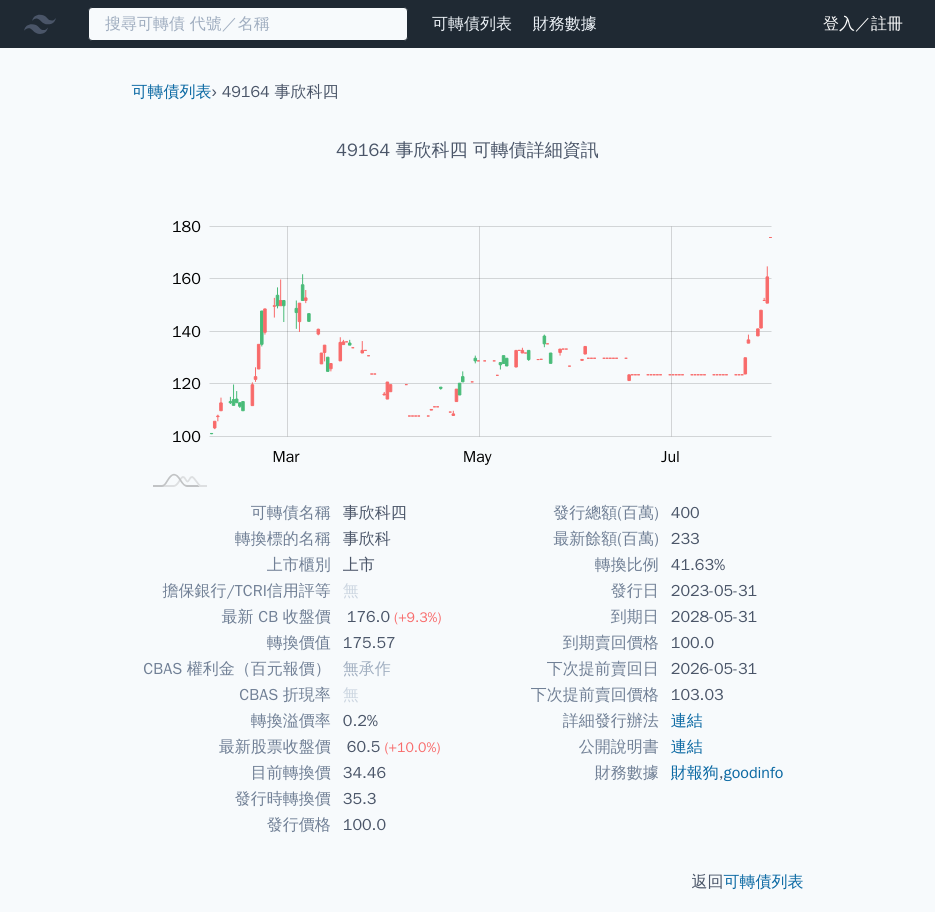click at bounding box center [248, 24] 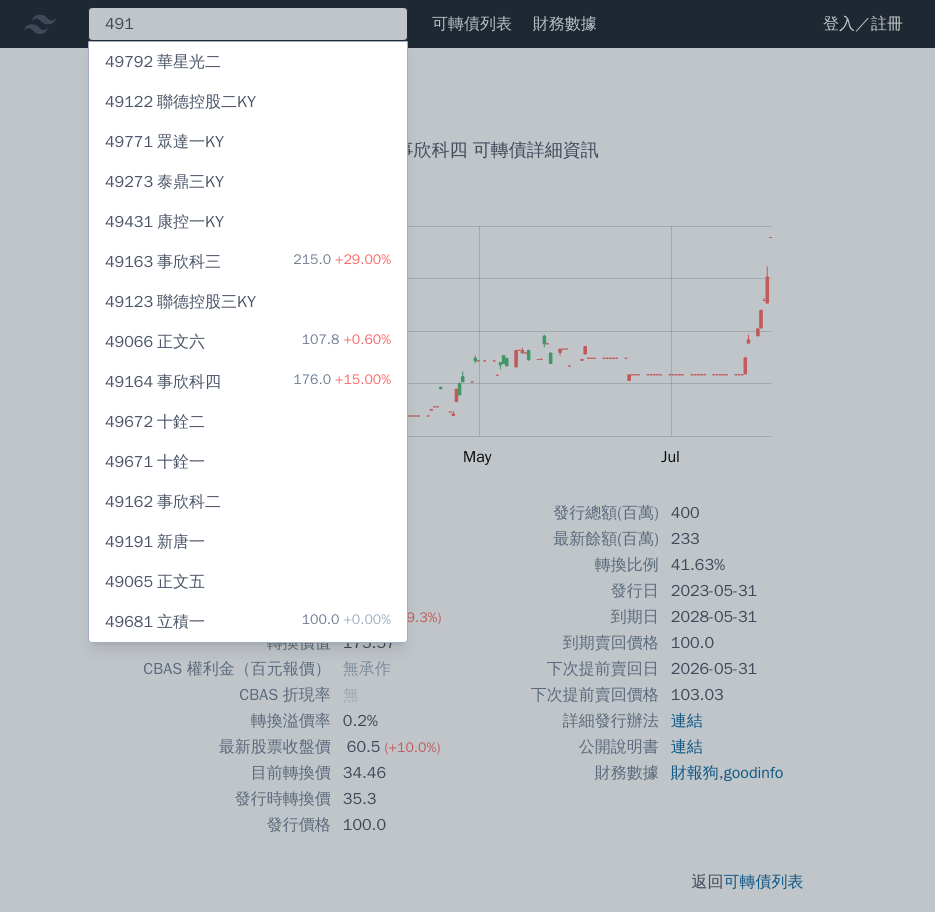 type on "4916" 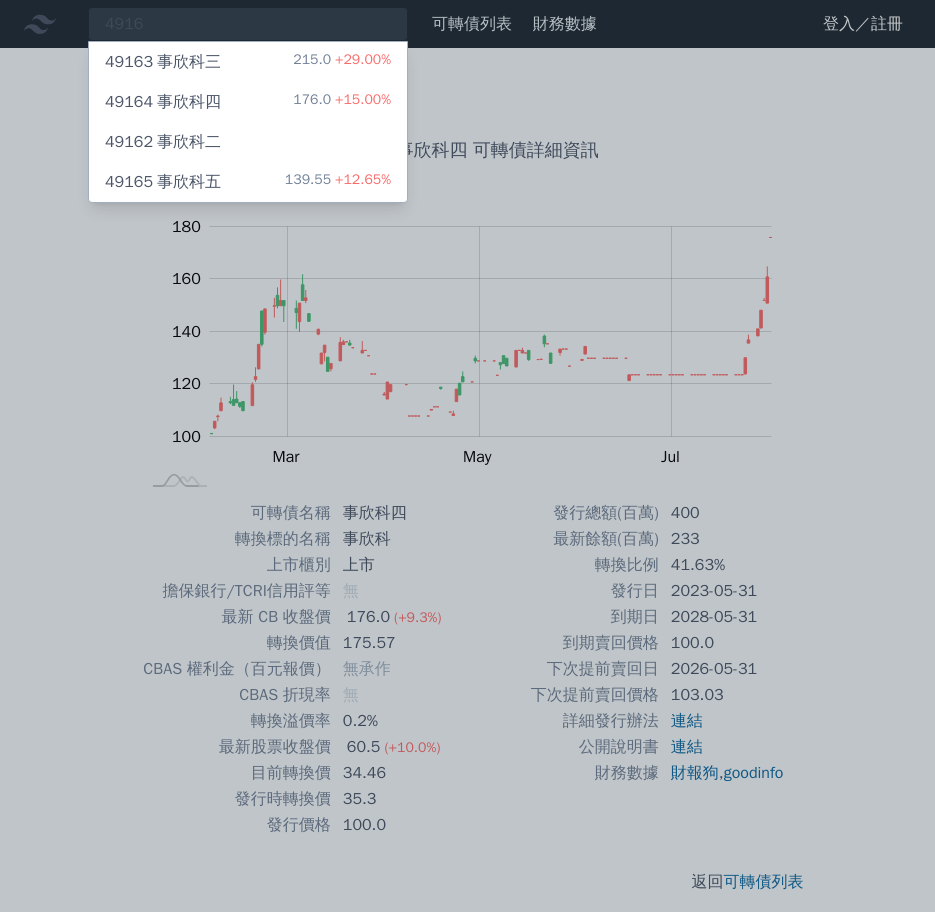 click on "49165 事欣科五" at bounding box center [163, 182] 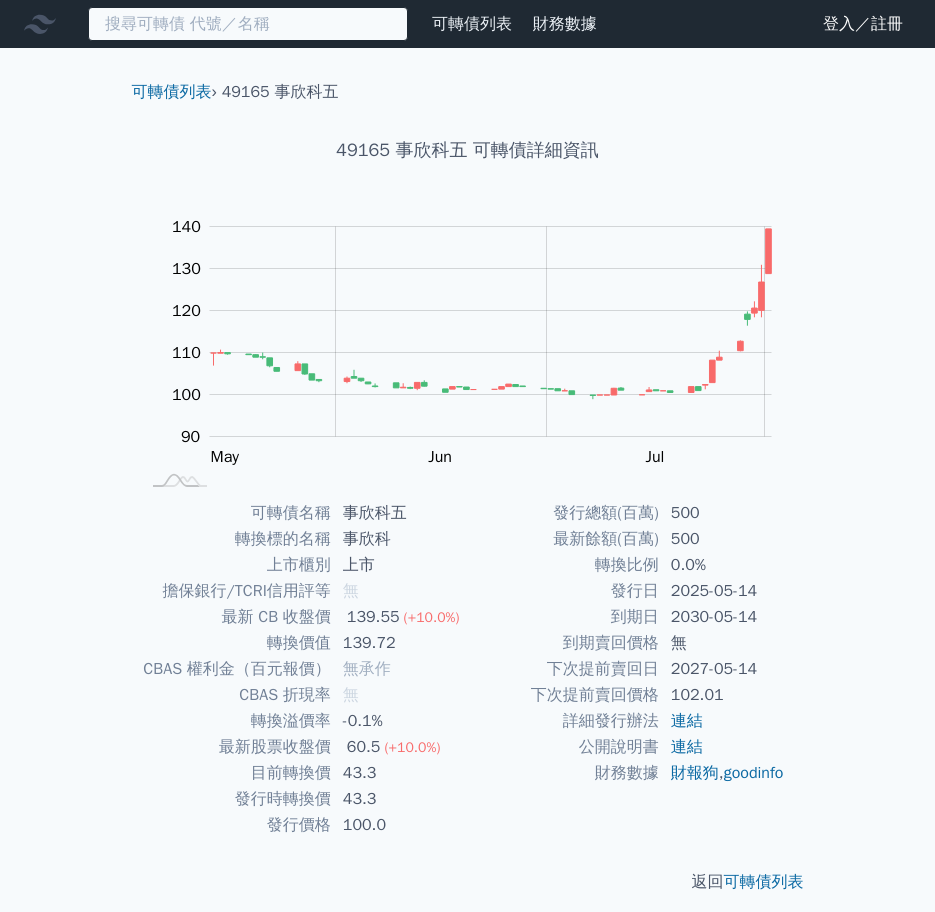 click at bounding box center (248, 24) 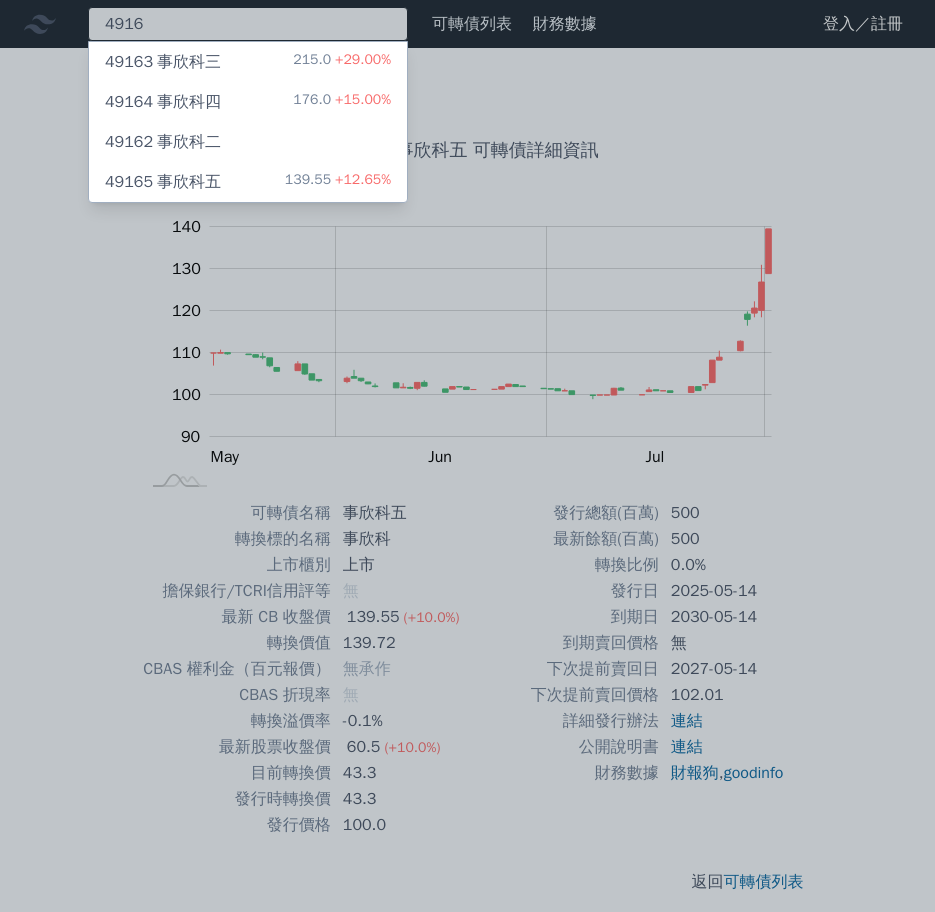 type on "4916" 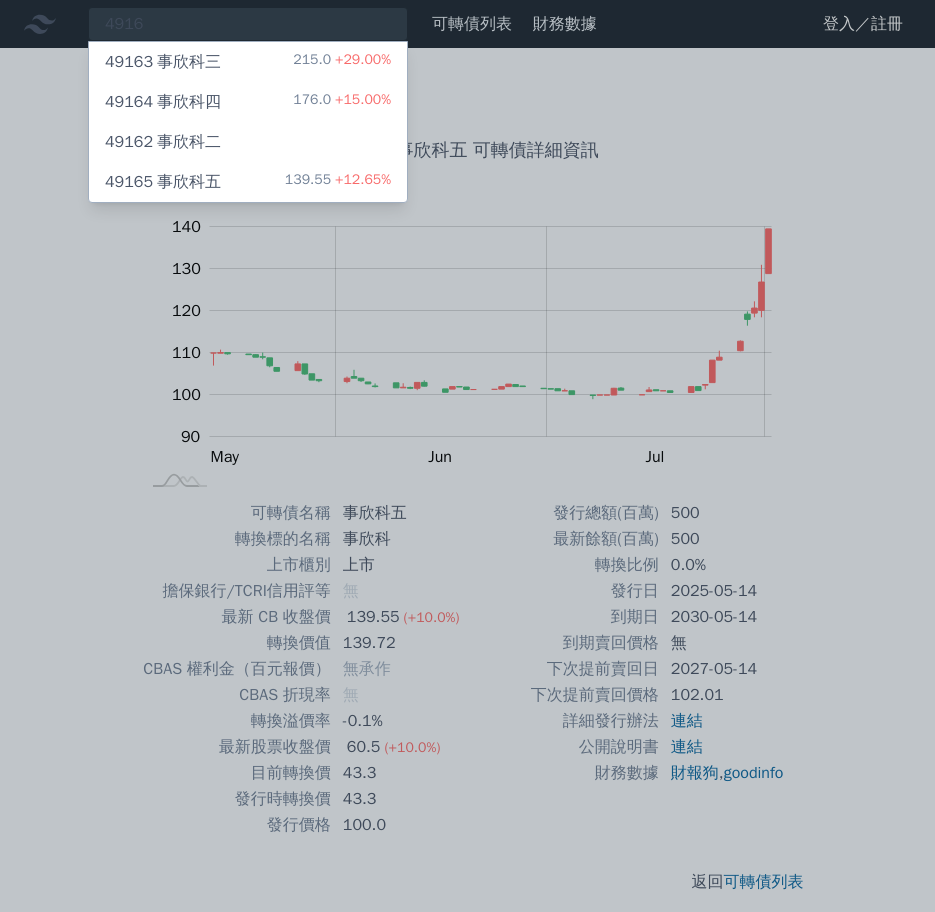 click on "49164 事欣科四" at bounding box center [163, 102] 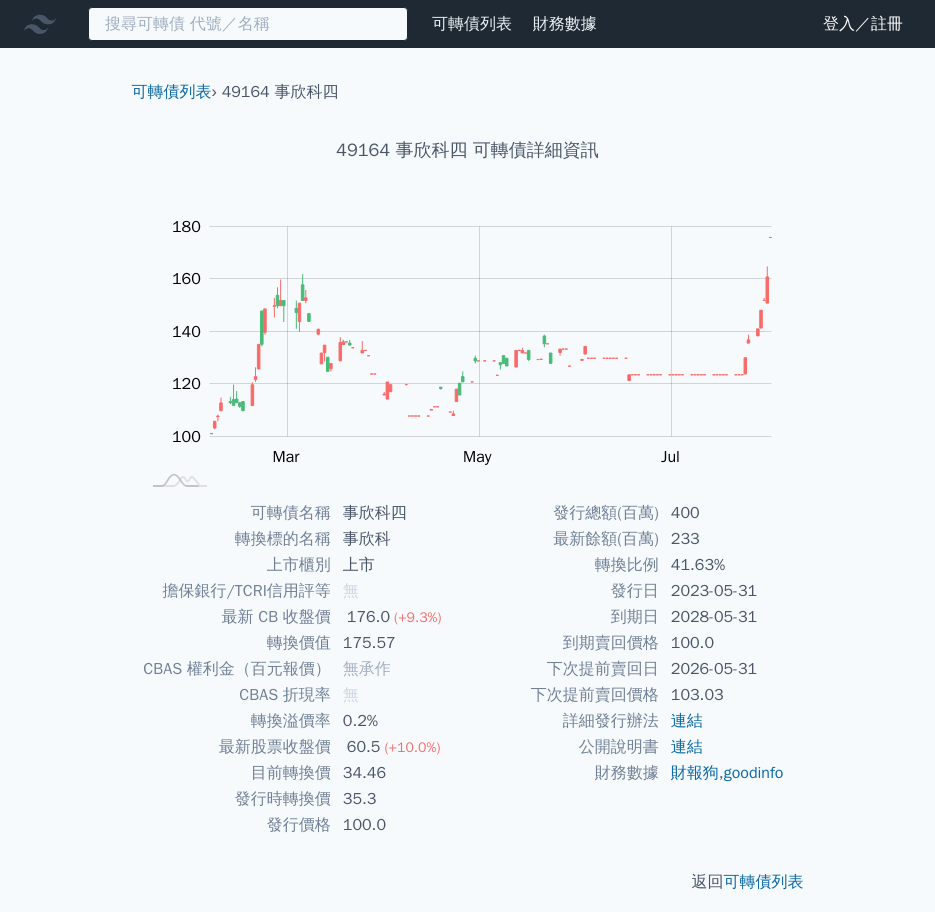 click at bounding box center (248, 24) 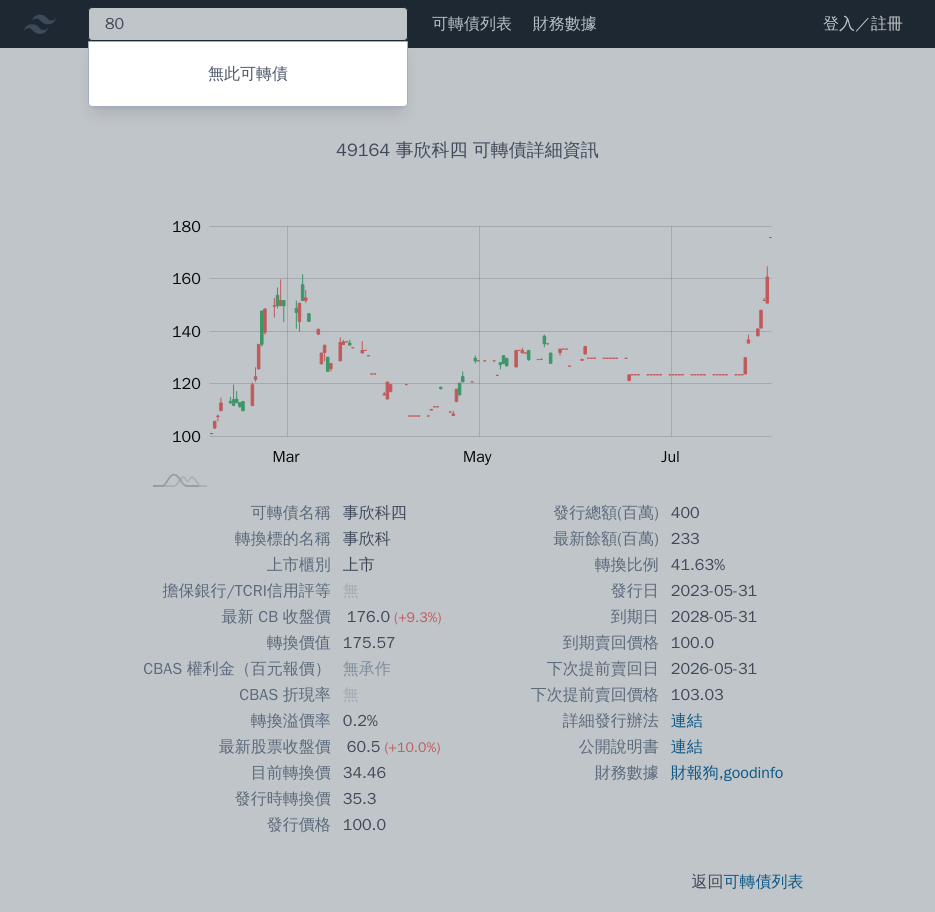 type on "8" 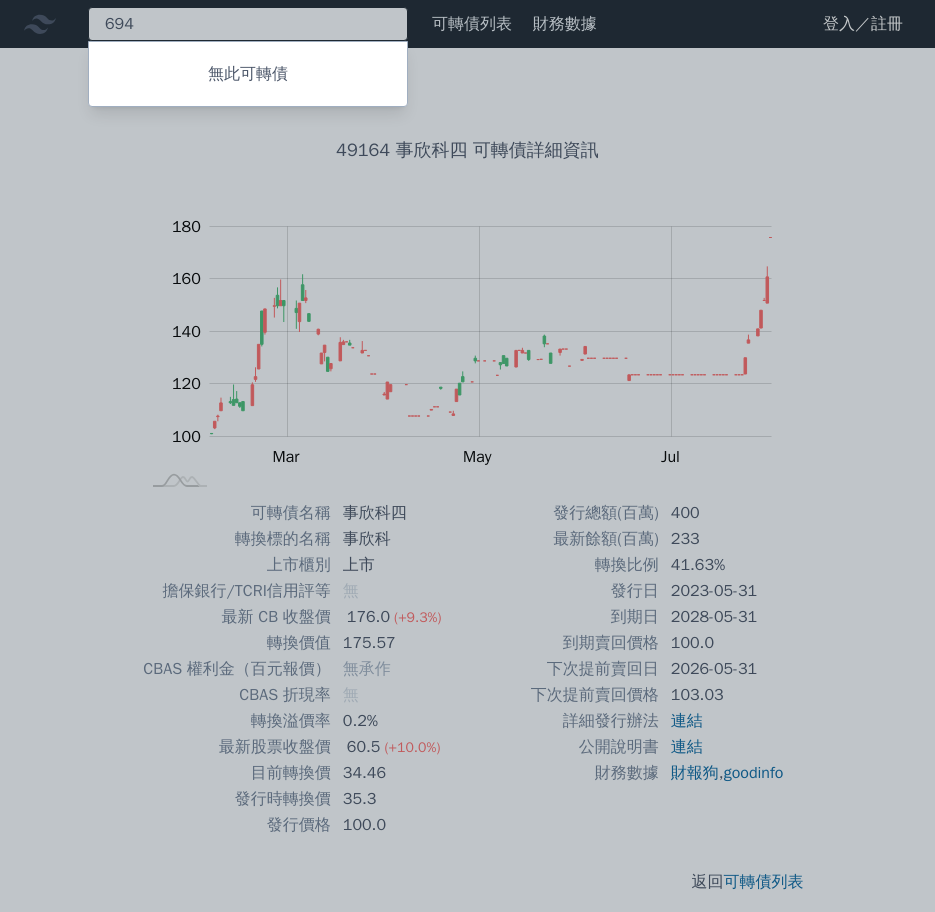 type on "694" 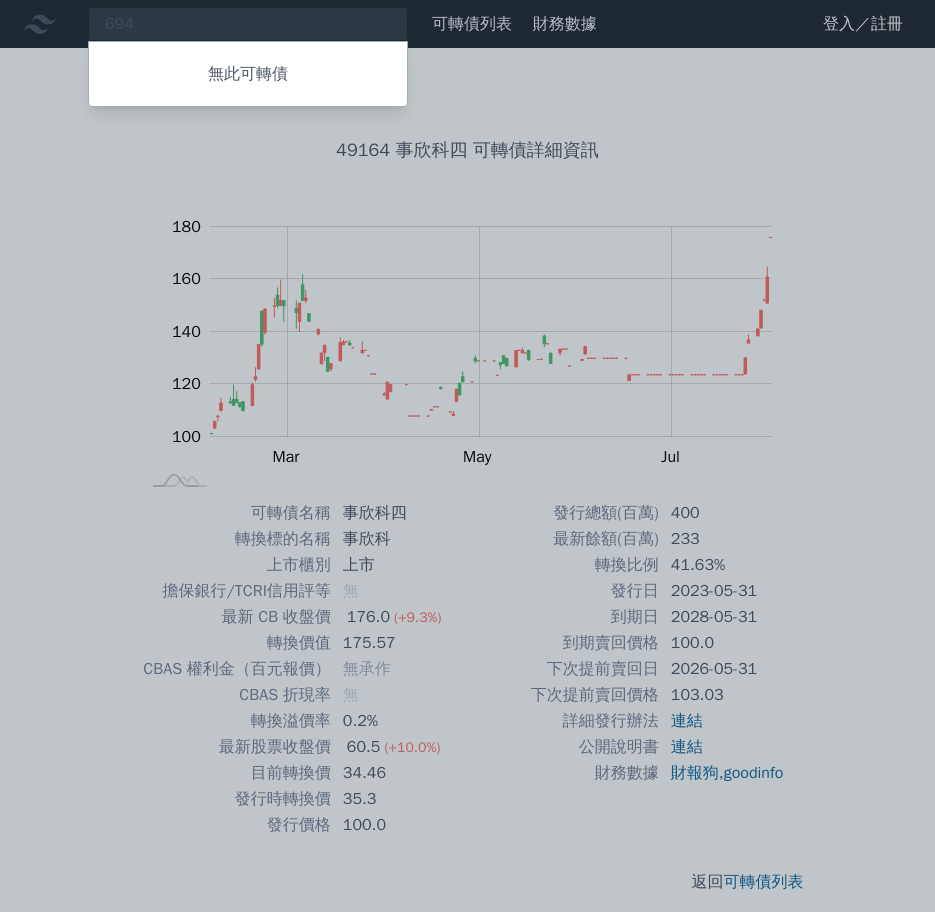 click at bounding box center [467, 456] 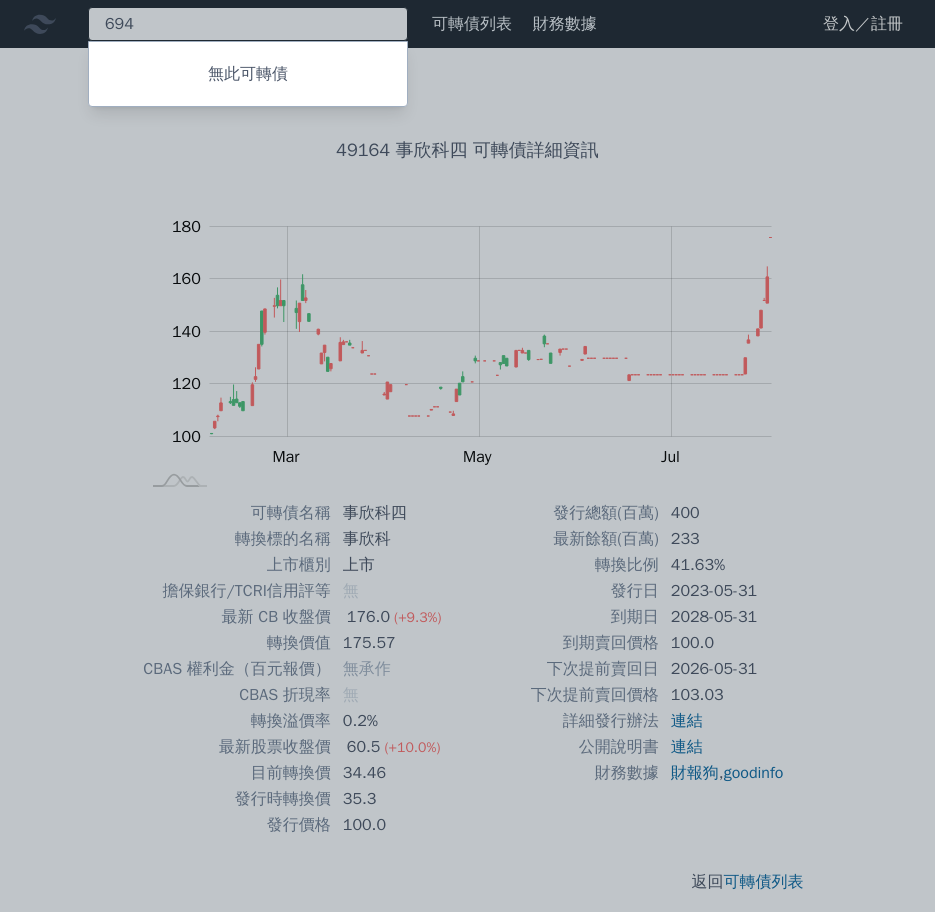 click on "[NUMBER]
[CHINESE_CHARACTERS] [CHINESE_CHARACTERS] [CHINESE_CHARACTERS]" at bounding box center [248, 24] 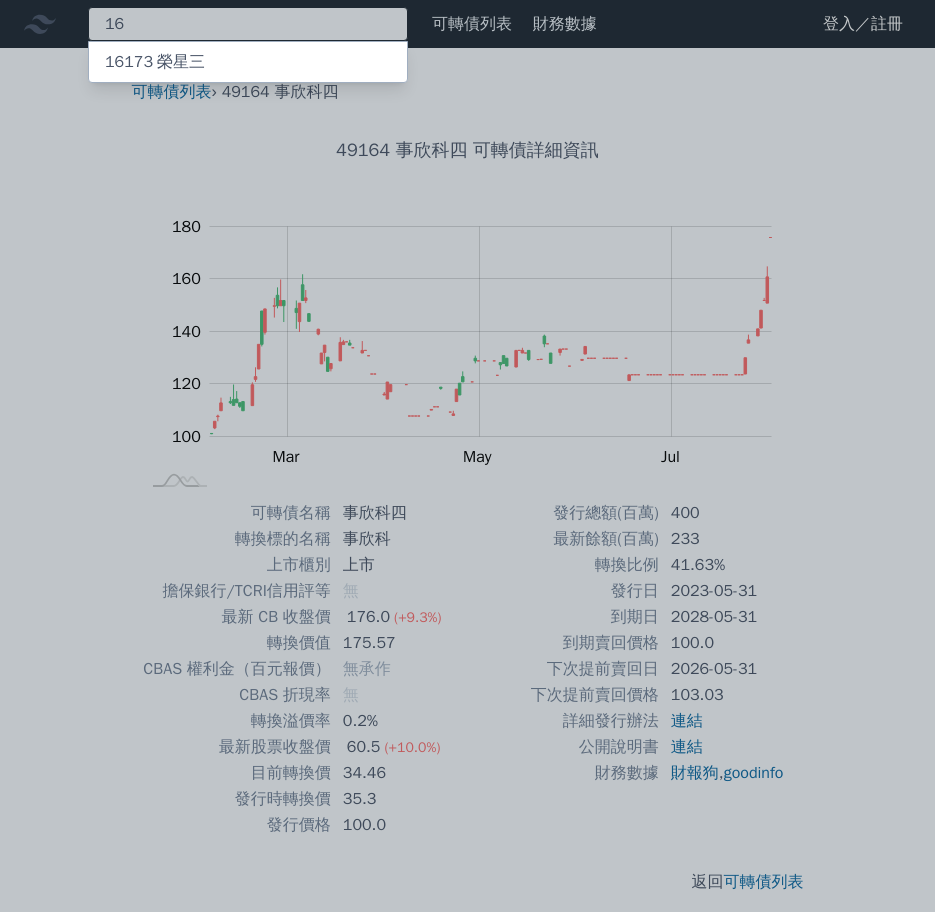 type on "1" 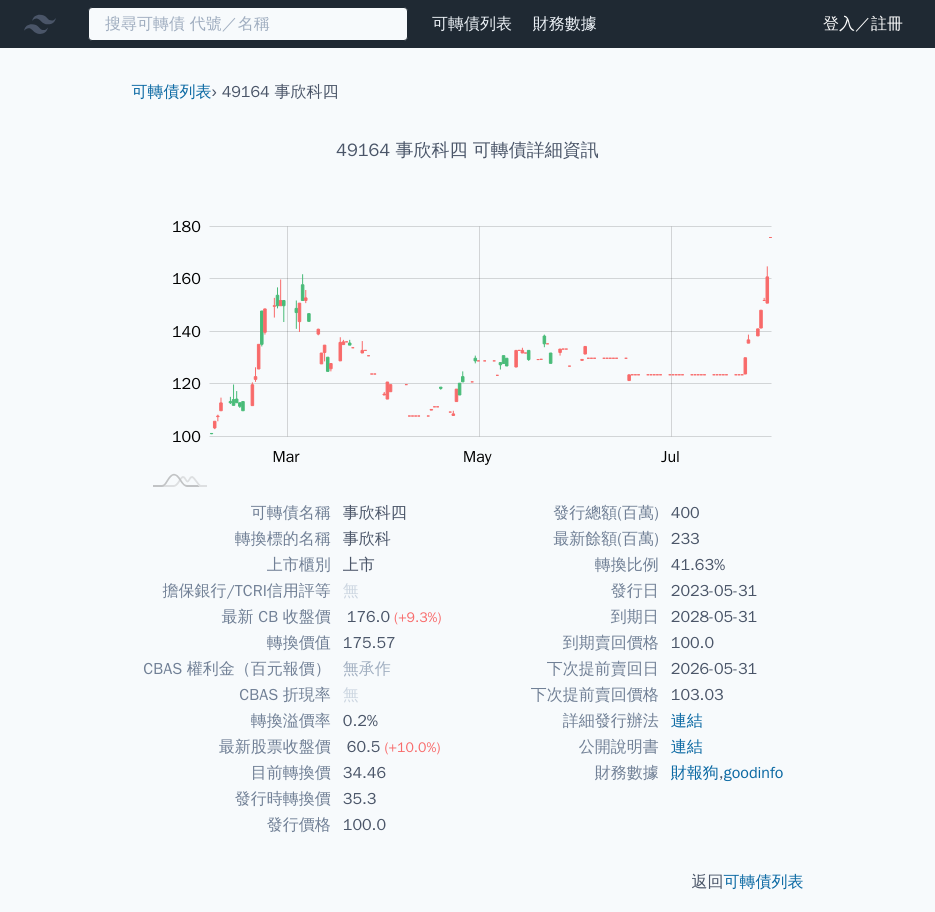 click at bounding box center (248, 24) 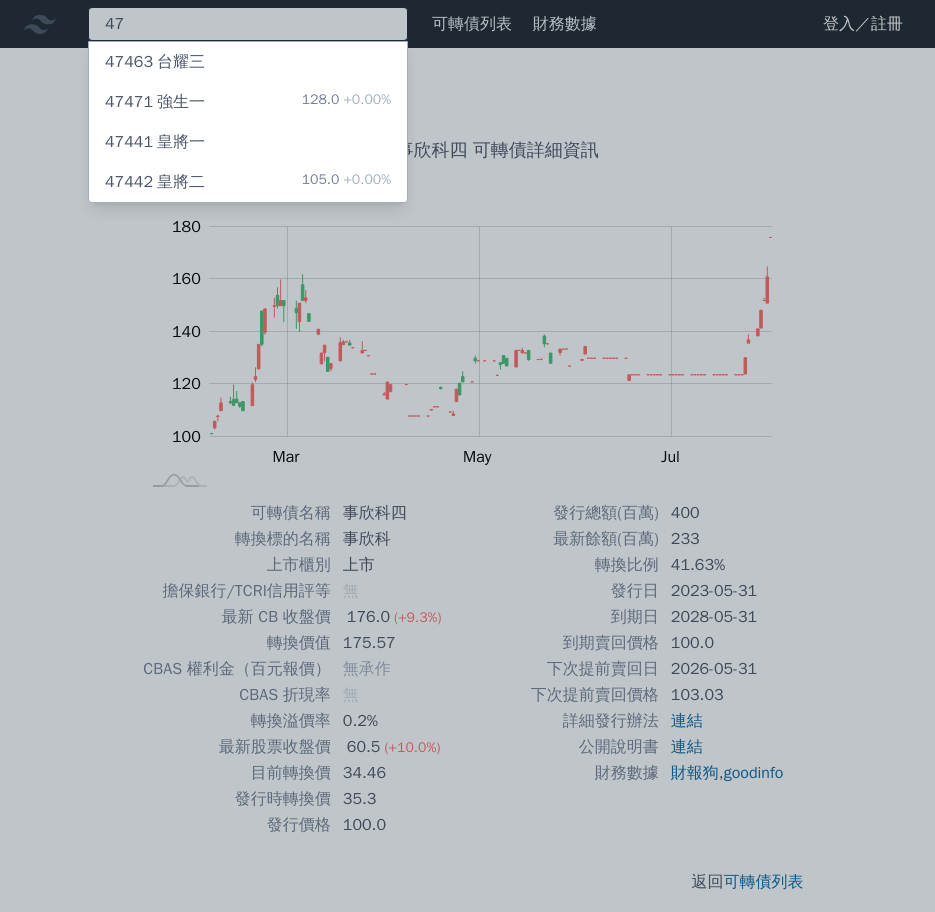 type on "4" 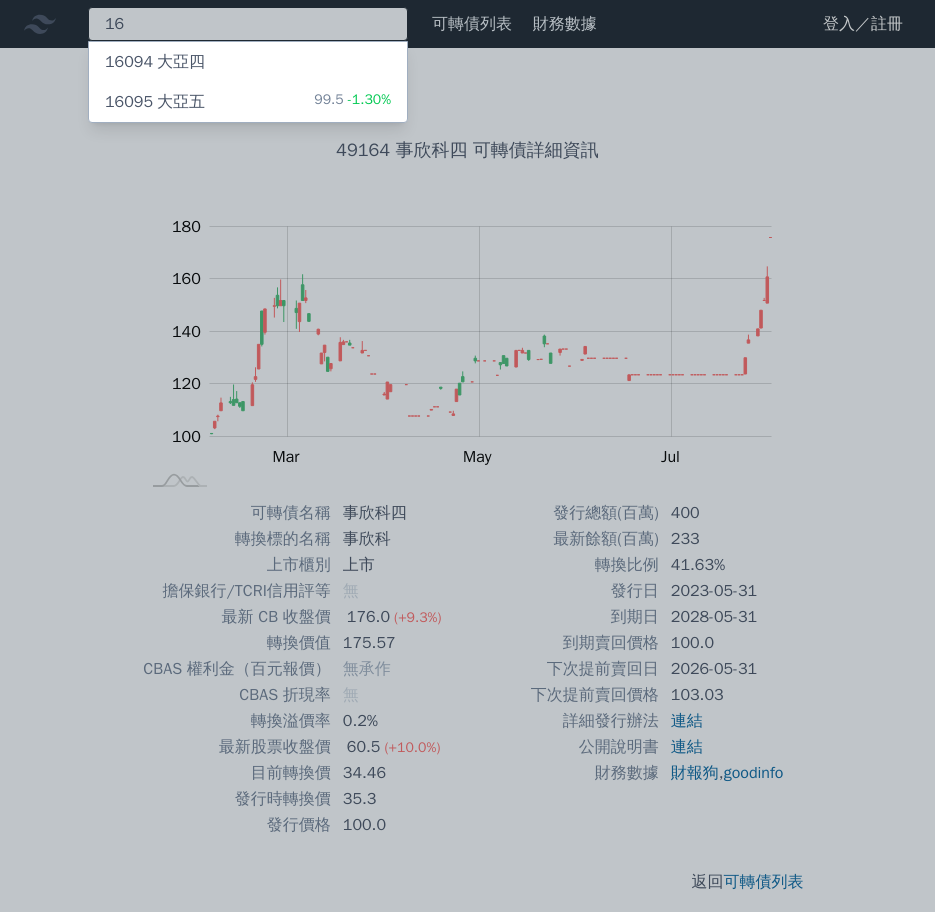 type on "1" 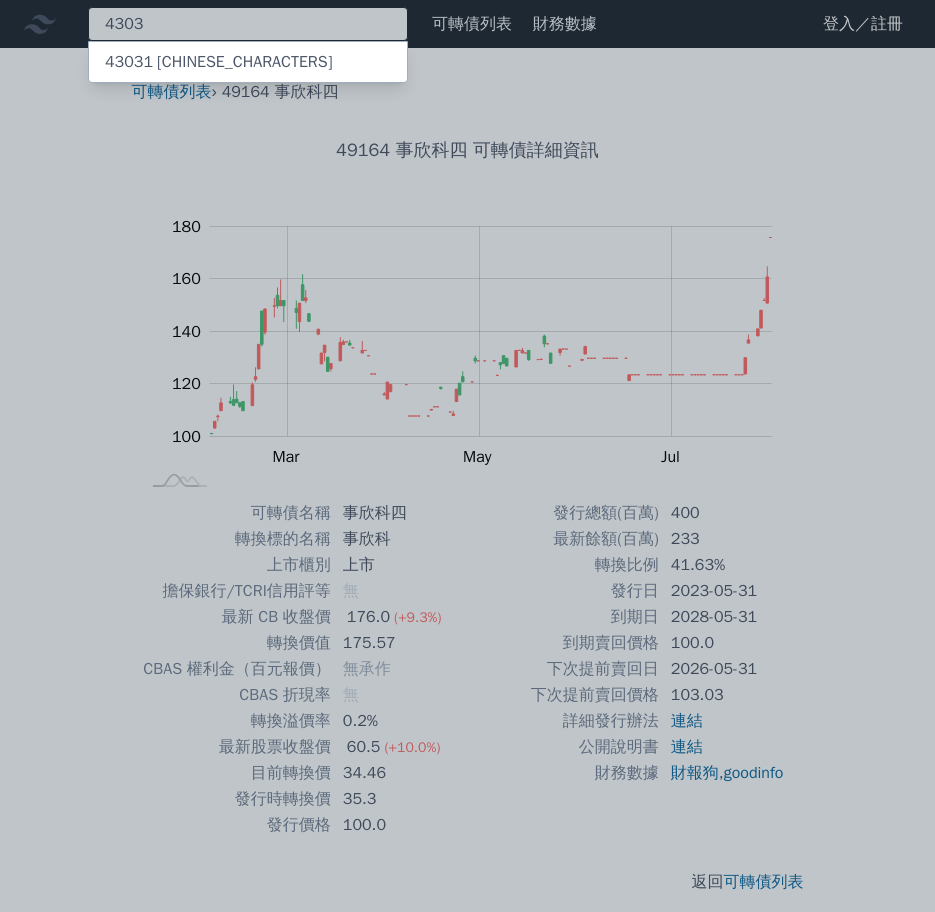 type on "4303" 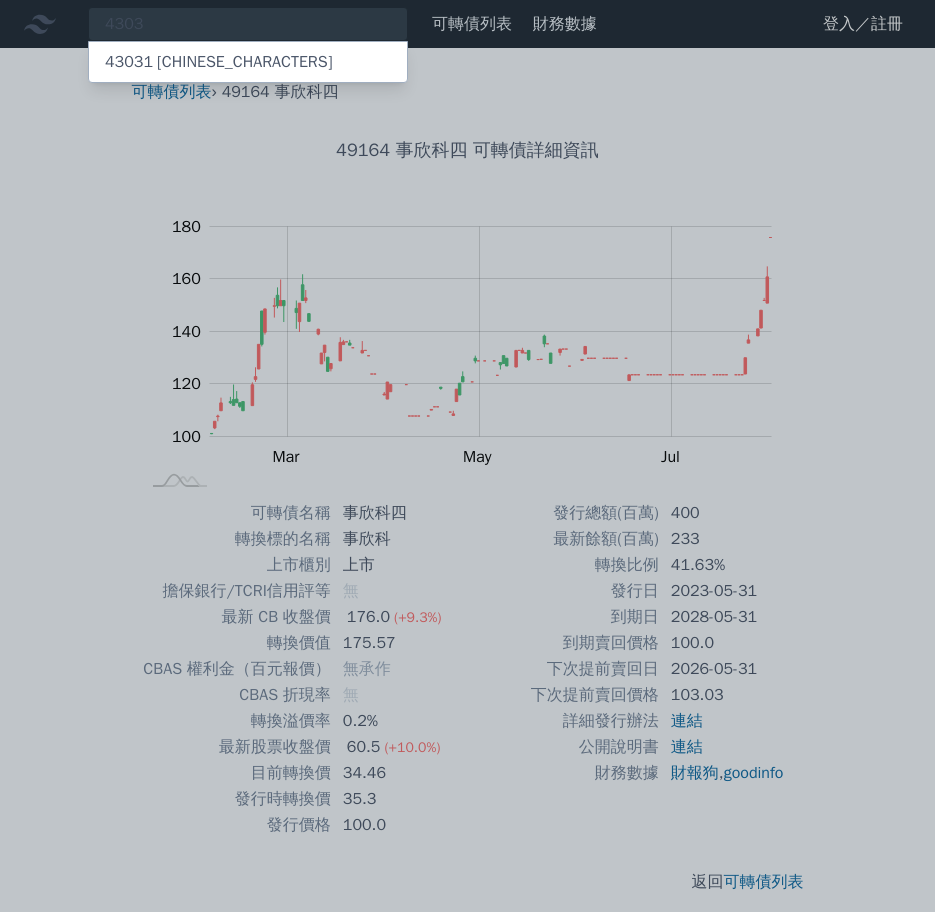 click on "[CHINESE_CHARACTERS] 信立一" at bounding box center (218, 62) 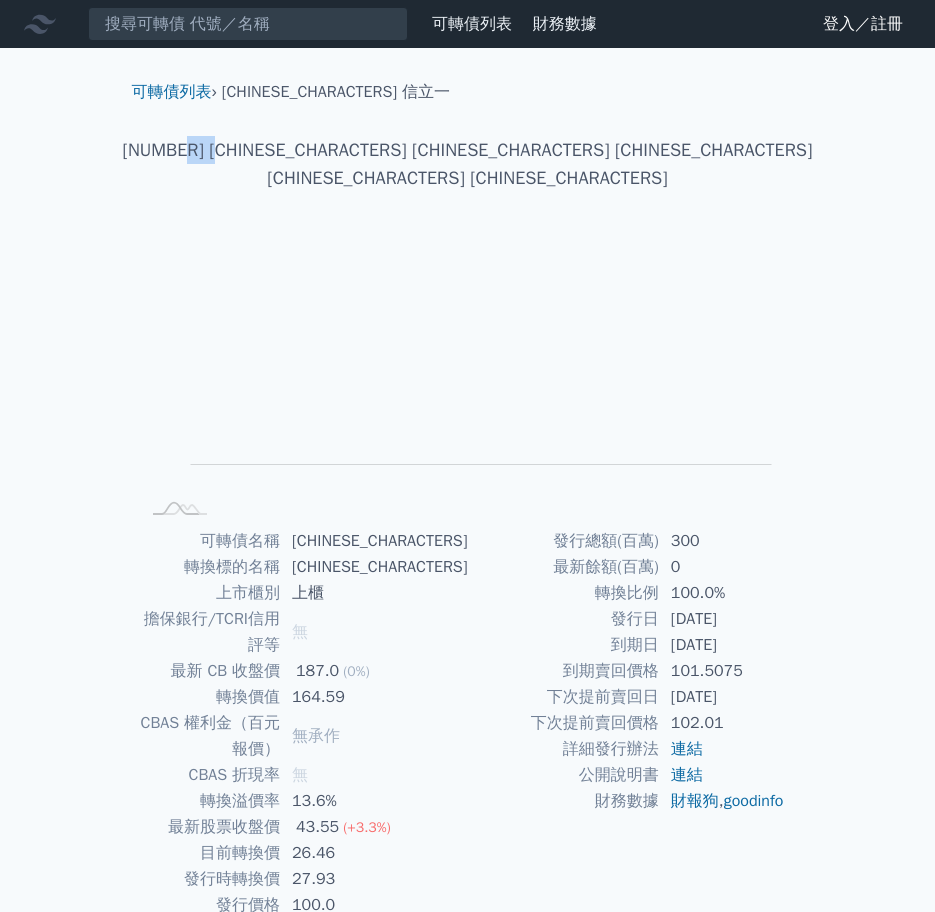 drag, startPoint x: 460, startPoint y: 153, endPoint x: 403, endPoint y: 148, distance: 57.21888 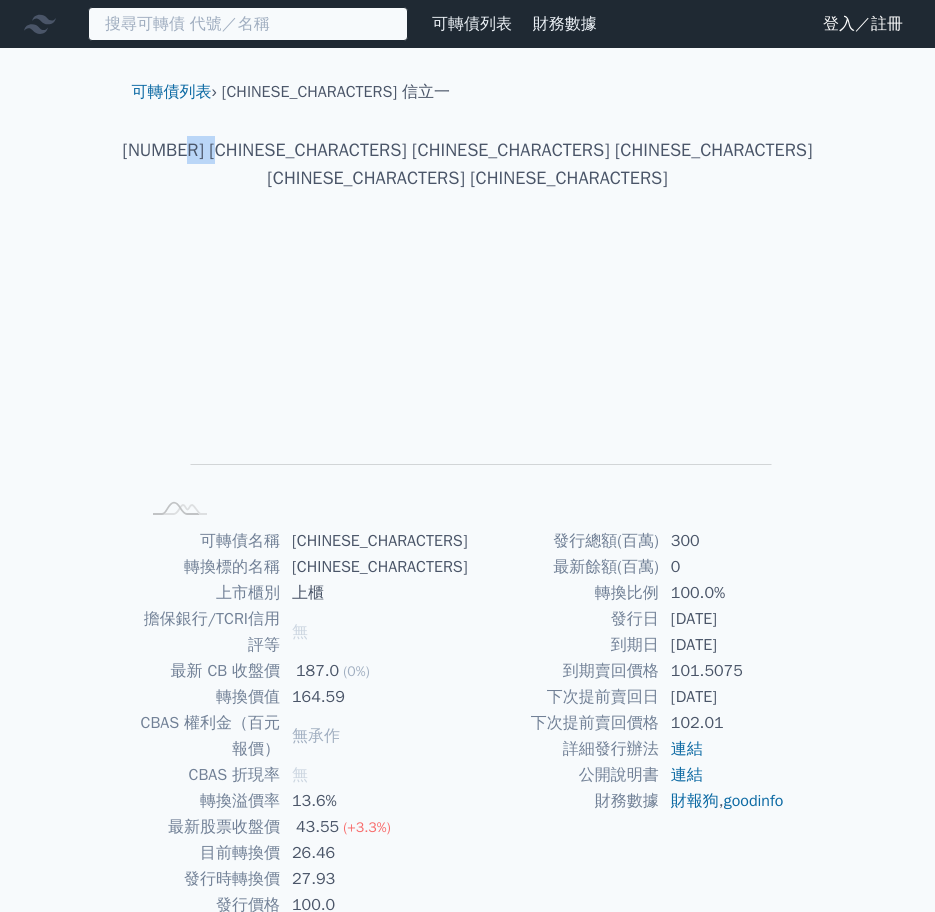 click at bounding box center (248, 24) 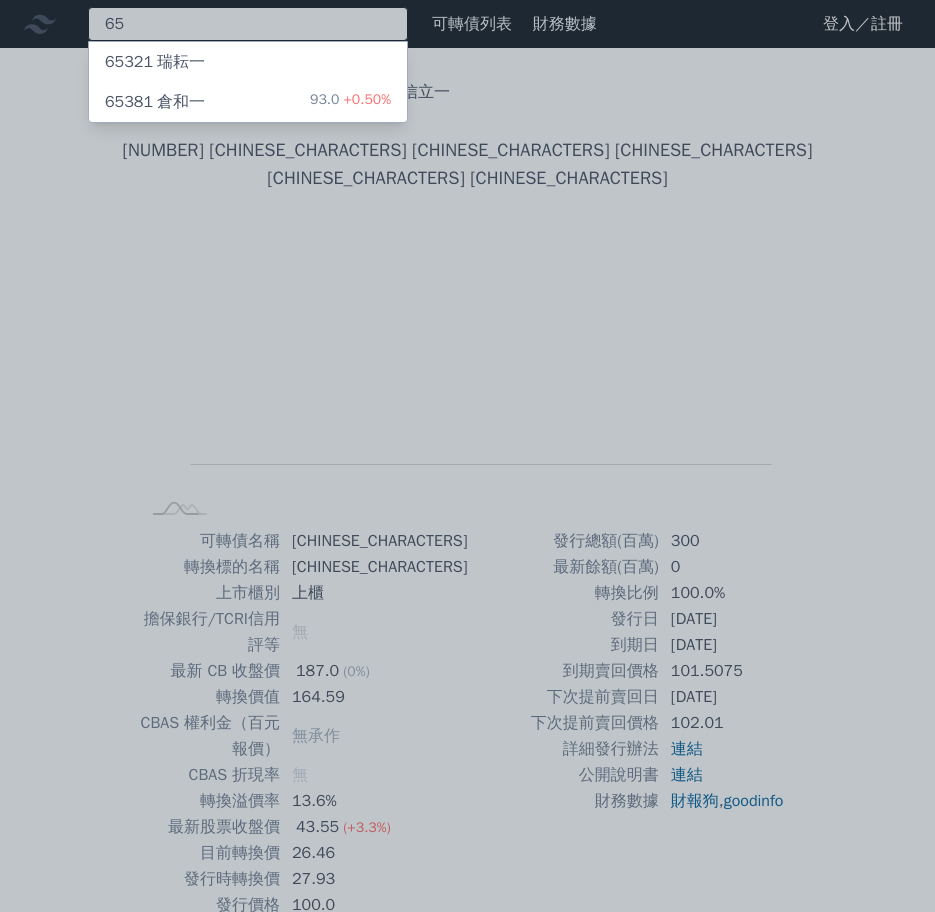 type on "6" 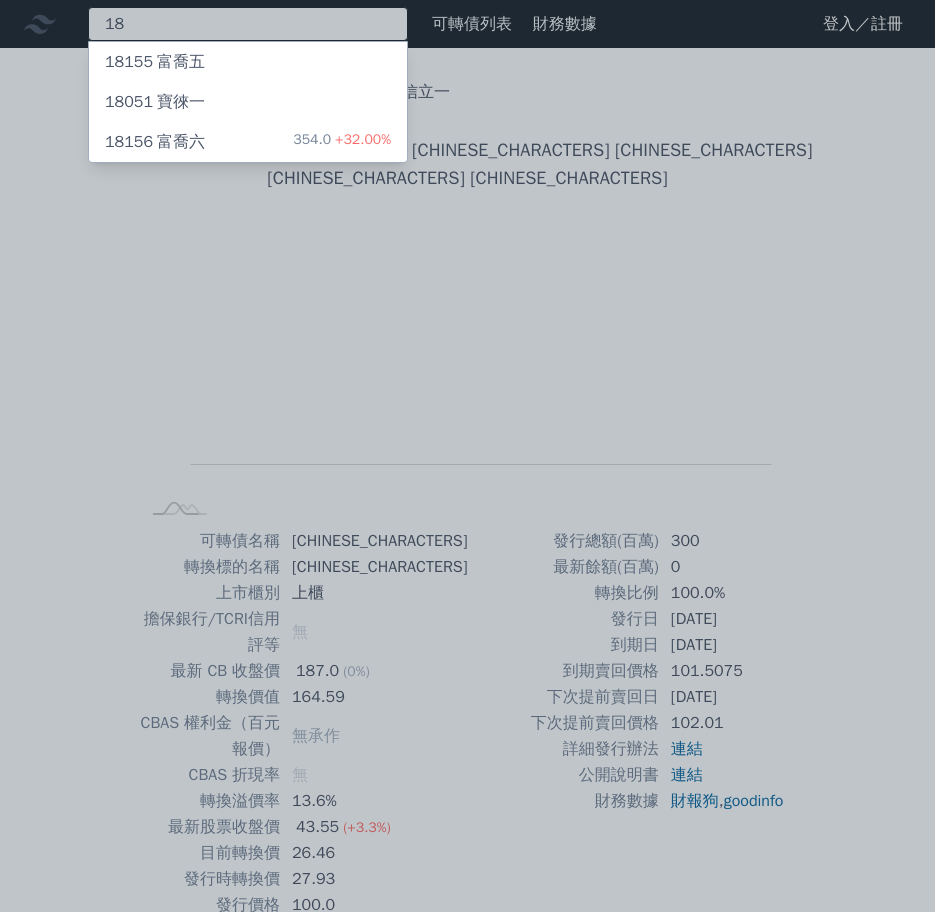 type on "1" 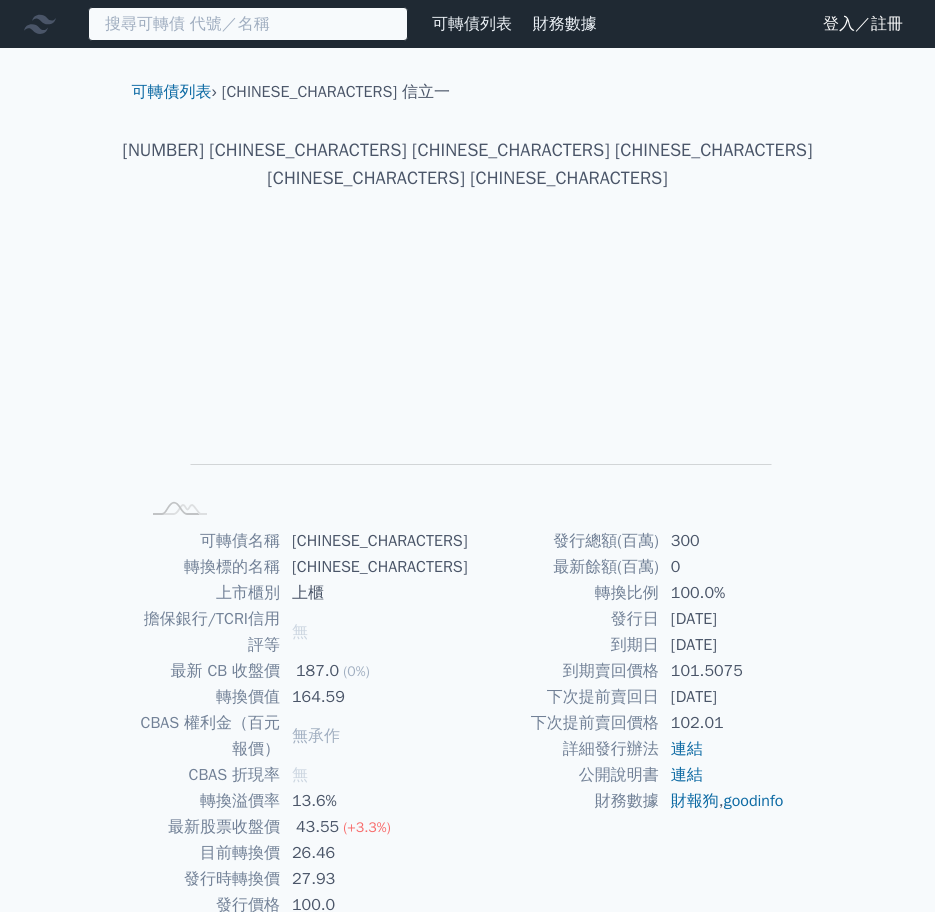 click at bounding box center [248, 24] 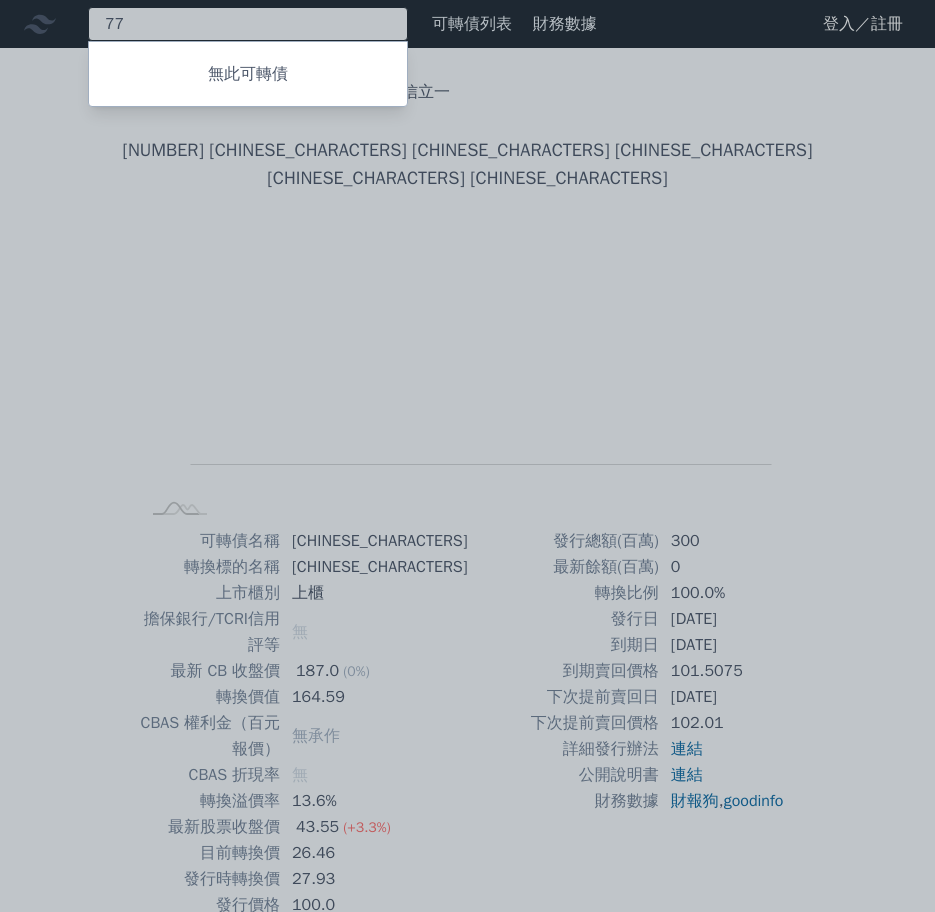 type on "7" 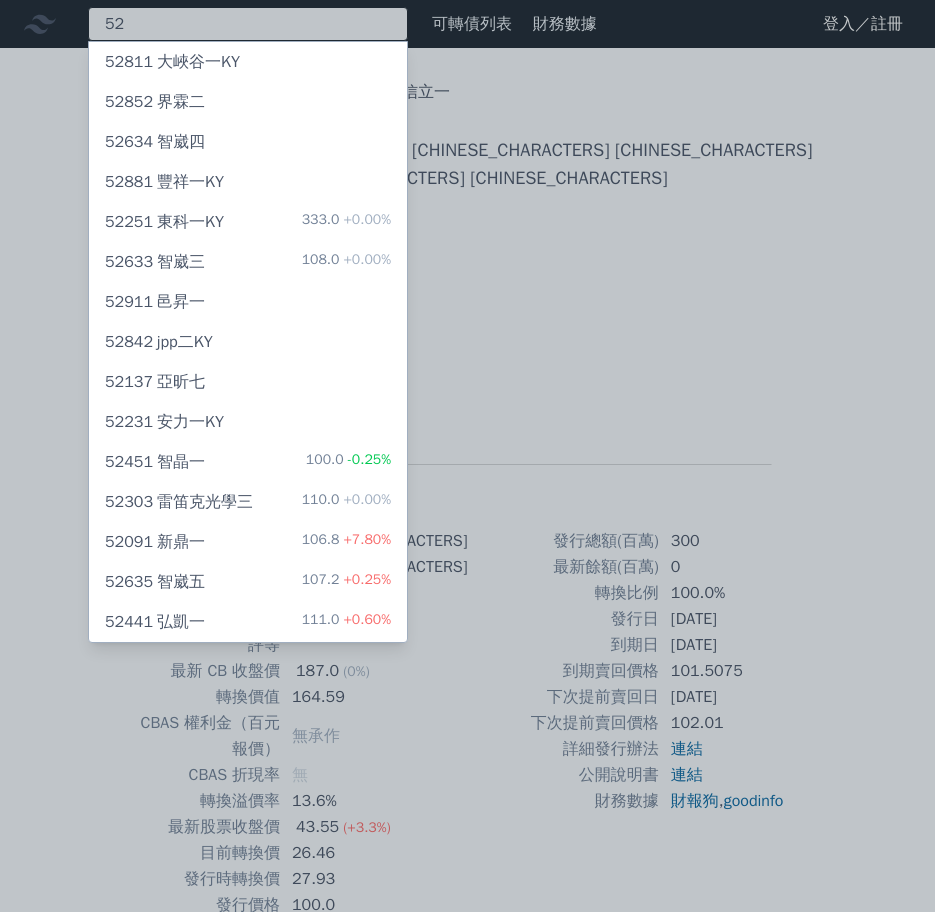 type on "5" 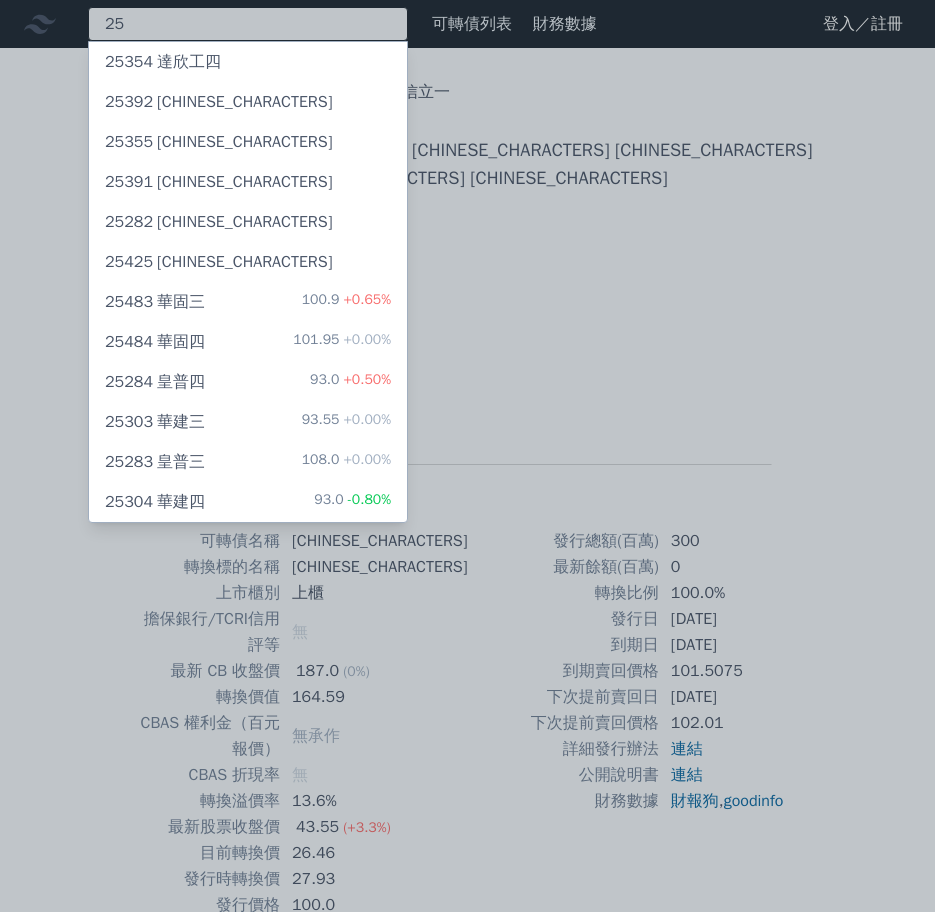 type on "2" 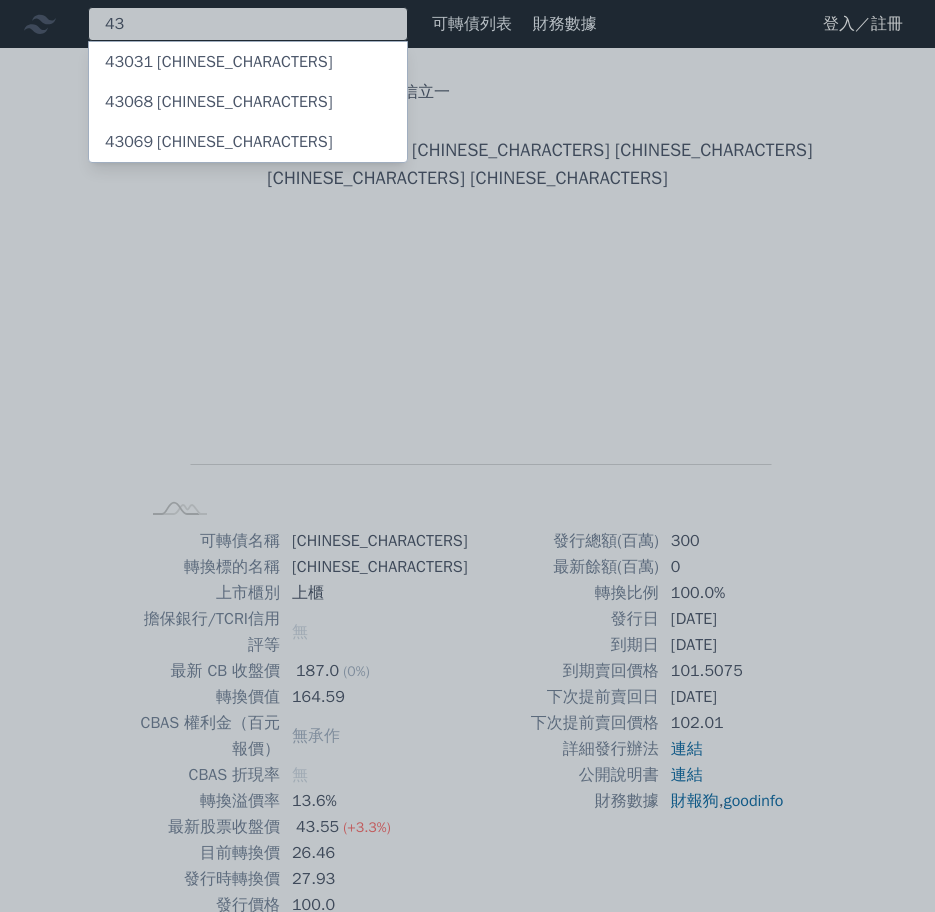 type on "4" 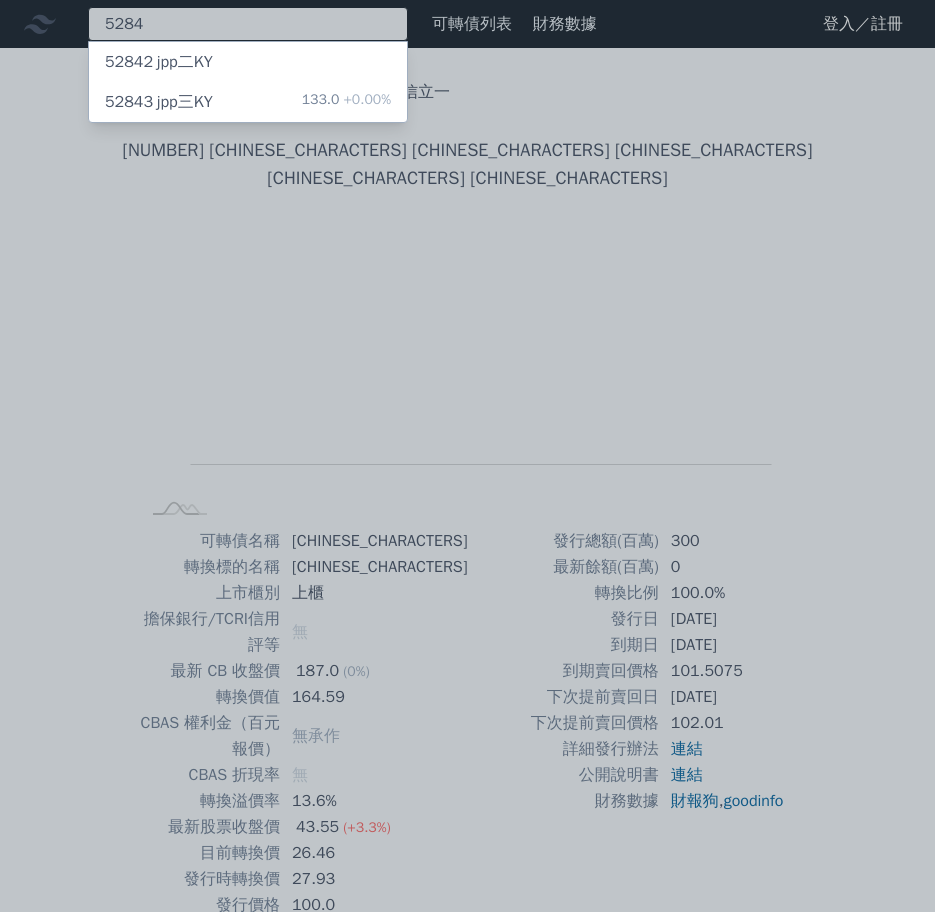 type on "5284" 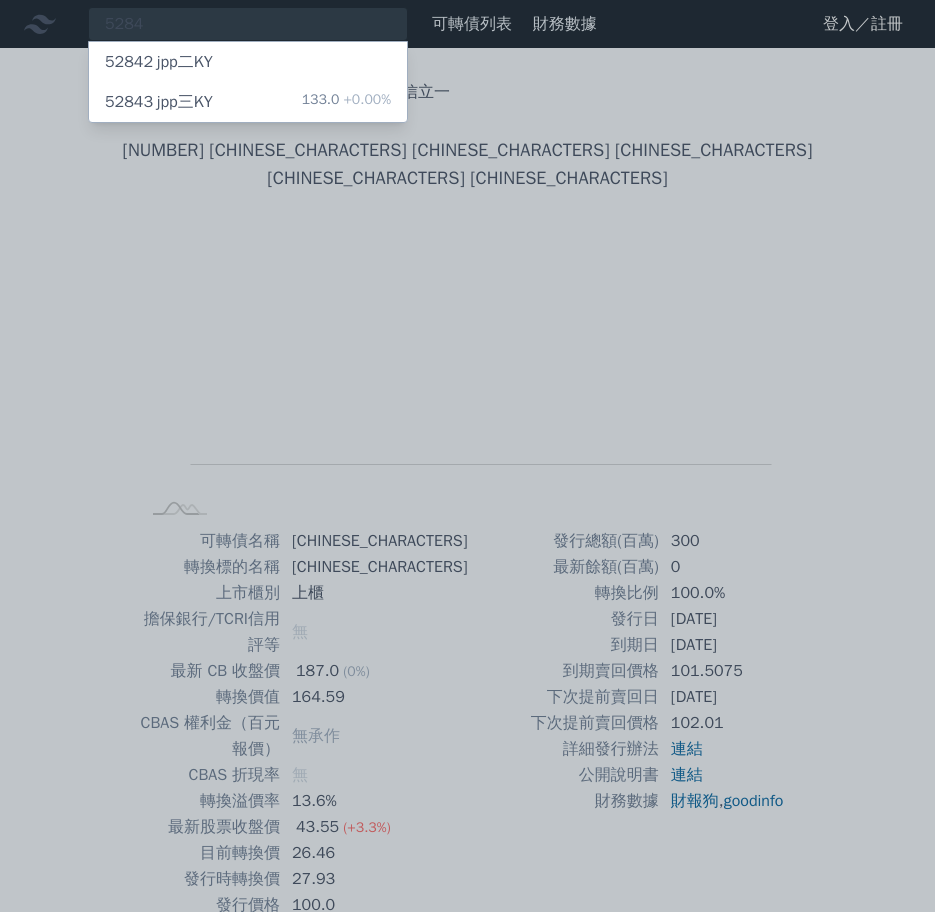 click on "[NUMBER] [CHINESE_CHARACTERS] [CHINESE_CHARACTERS]
133.0 +0.00%" at bounding box center [248, 102] 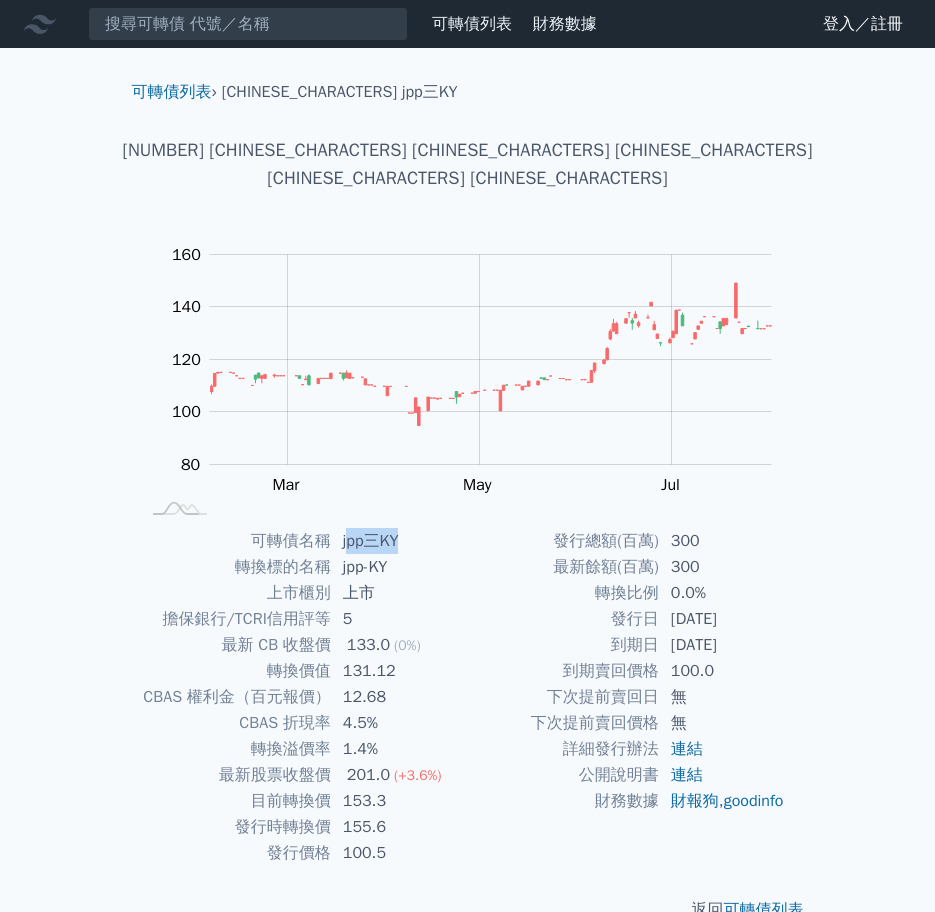 drag, startPoint x: 406, startPoint y: 508, endPoint x: 350, endPoint y: 507, distance: 56.008926 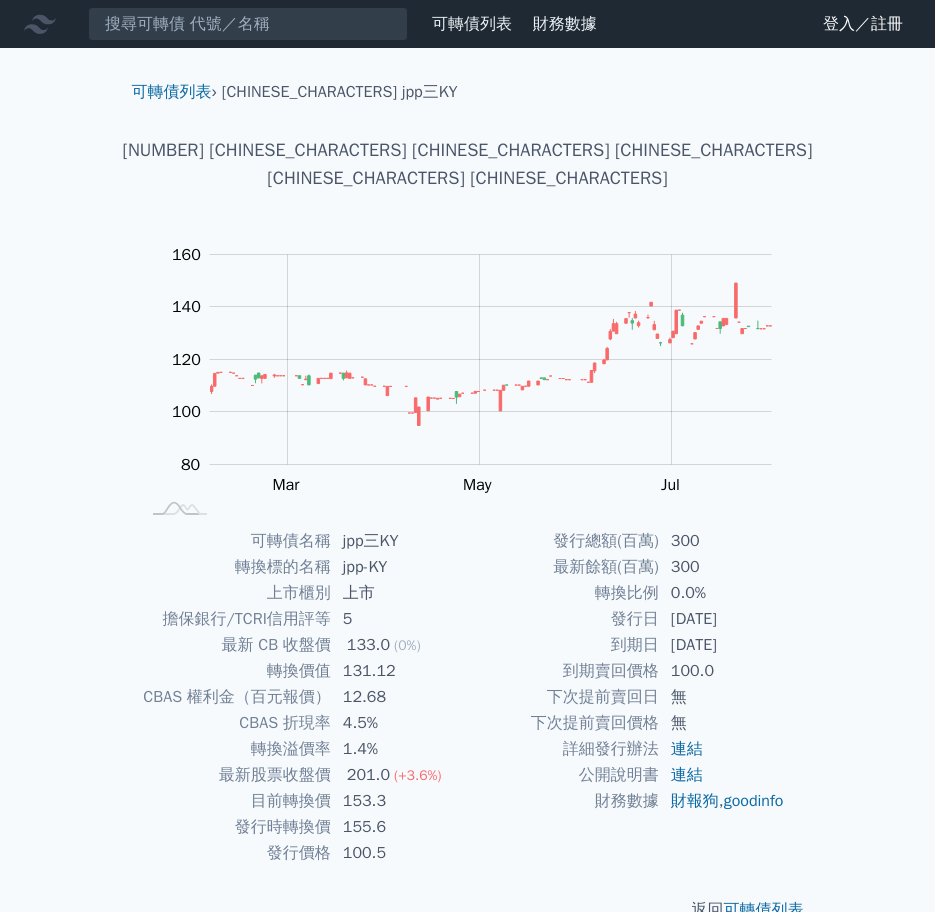 click on "[CHINESE_CHARACTERS] [CHINESE_CHARACTERS]  ›
[NUMBER] [CHINESE_CHARACTERS] [CHINESE_CHARACTERS]
[NUMBER] [CHINESE_CHARACTERS] [CHINESE_CHARACTERS] [CHINESE_CHARACTERS] [CHINESE_CHARACTERS] [CHINESE_CHARACTERS]
Zoom Out 100 70 80 90 100 180 120 160 140 60 40 L [MONTH] 2025 [MONTH] [MONTH] [MONTH] [MONTH] [CHINESE_CHARACTERS]: 136 [CHINESE_CHARACTERS]: 149.4 [CHINESE_CHARACTERS]: 136 [CHINESE_CHARACTERS]: 149.3 100% Chart created using amCharts library [MONTH] 21
[CHINESE_CHARACTERS] [CHINESE_CHARACTERS]
[CHINESE_CHARACTERS] [CHINESE_CHARACTERS]
[CHINESE_CHARACTERS] [CHINESE_CHARACTERS]
[CHINESE_CHARACTERS] [CHINESE_CHARACTERS]
[CHINESE_CHARACTERS] [CHINESE_CHARACTERS]
[CHINESE_CHARACTERS]
[CHINESE_CHARACTERS] [CHINESE_CHARACTERS] / [CHINESE_CHARACTERS] [CHINESE_CHARACTERS]
5
[CHINESE_CHARACTERS] [CHINESE_CHARACTERS] [CHINESE_CHARACTERS]
133.0 (0%)
[CHINESE_CHARACTERS] [CHINESE_CHARACTERS]
131.12
[CHINESE_CHARACTERS] [CHINESE_CHARACTERS] （[CHINESE_CHARACTERS] [CHINESE_CHARACTERS]）
12.68
[CHINESE_CHARACTERS] [CHINESE_CHARACTERS] [CHINESE_CHARACTERS]
4.5%
1.4%" at bounding box center (468, 501) 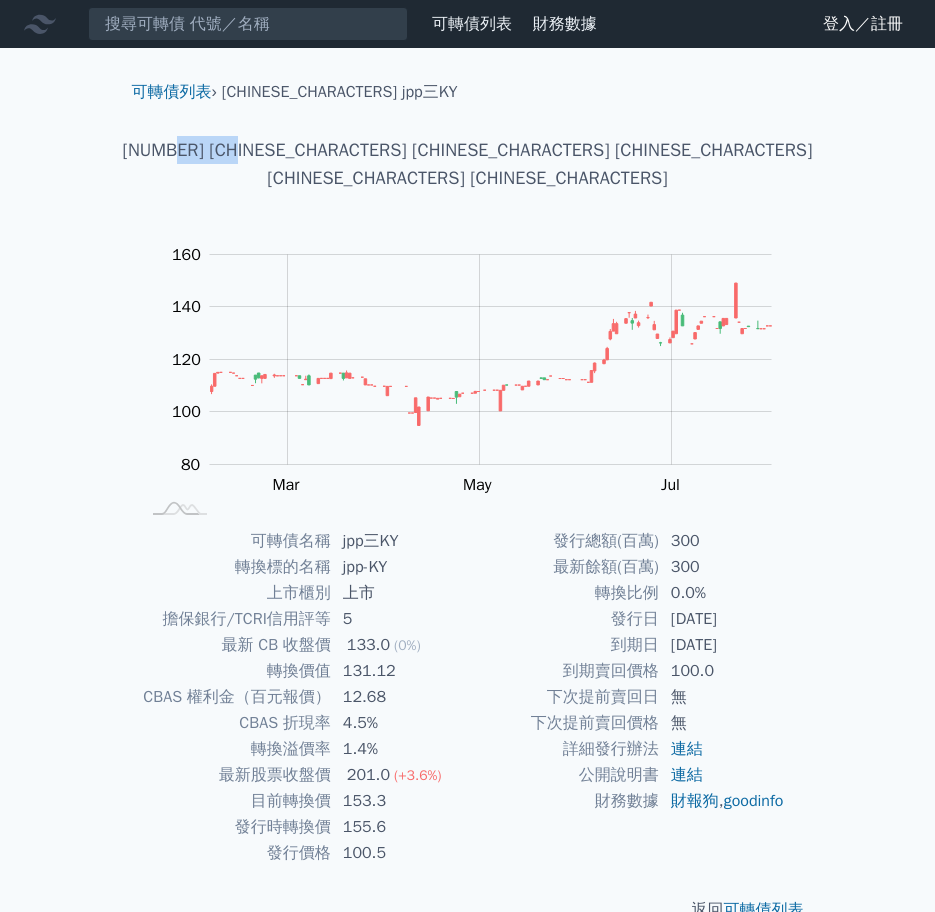 drag, startPoint x: 392, startPoint y: 148, endPoint x: 459, endPoint y: 143, distance: 67.18631 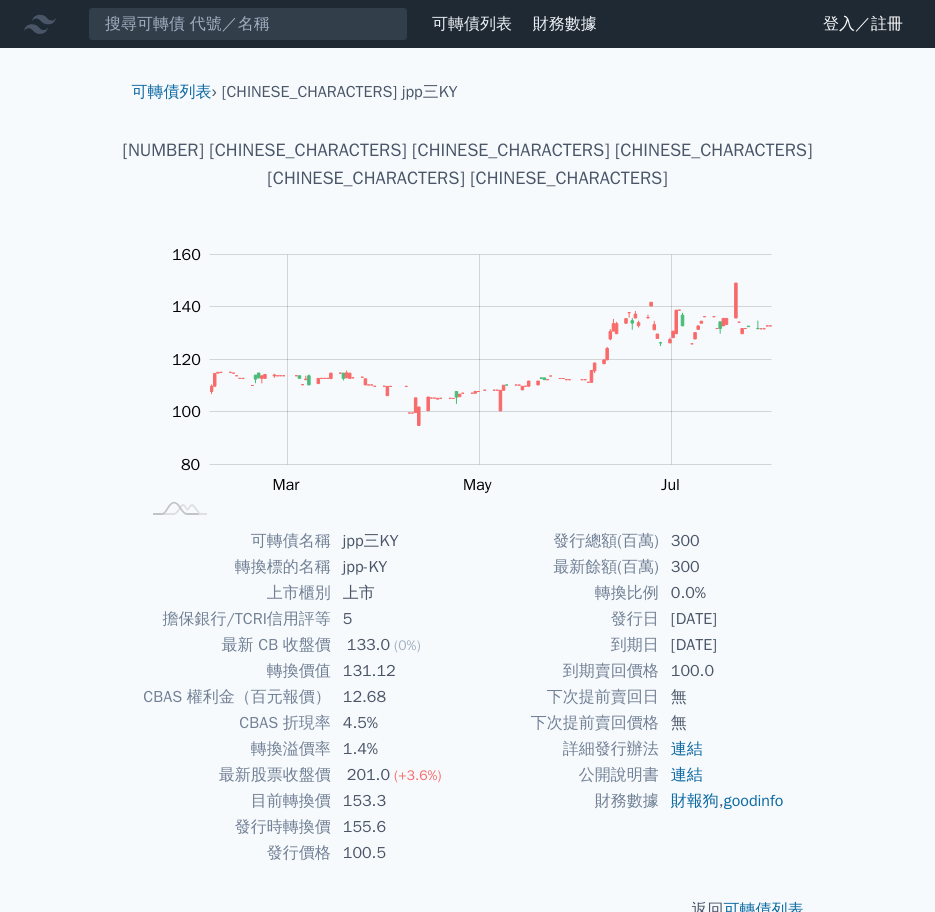 click on "[NUMBER] [CHINESE_CHARACTERS] [CHINESE_CHARACTERS] [CHINESE_CHARACTERS] [CHINESE_CHARACTERS] [CHINESE_CHARACTERS]" at bounding box center [468, 164] 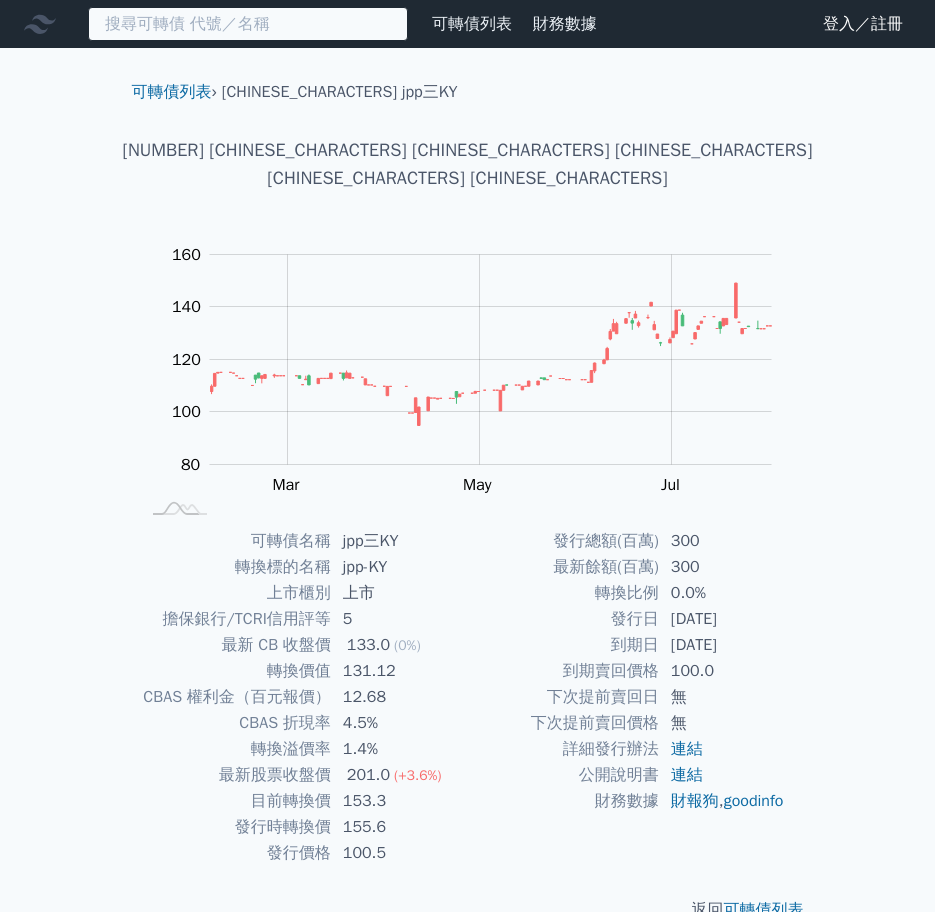 click at bounding box center (248, 24) 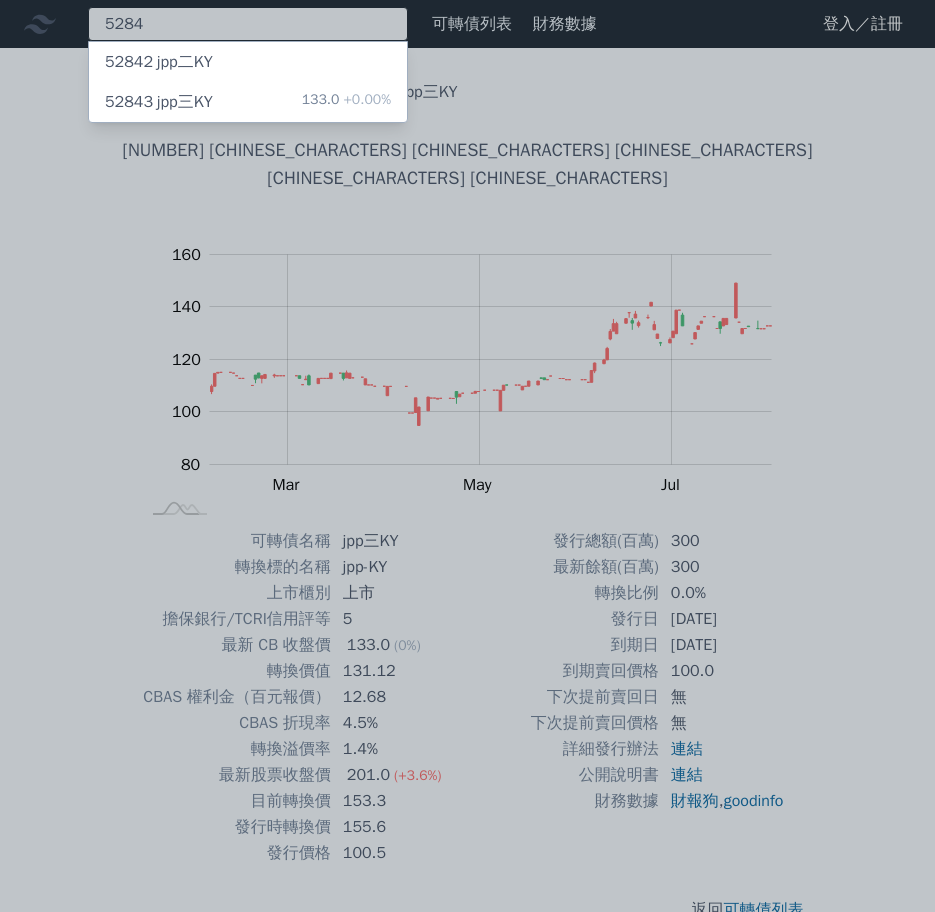 type on "5284" 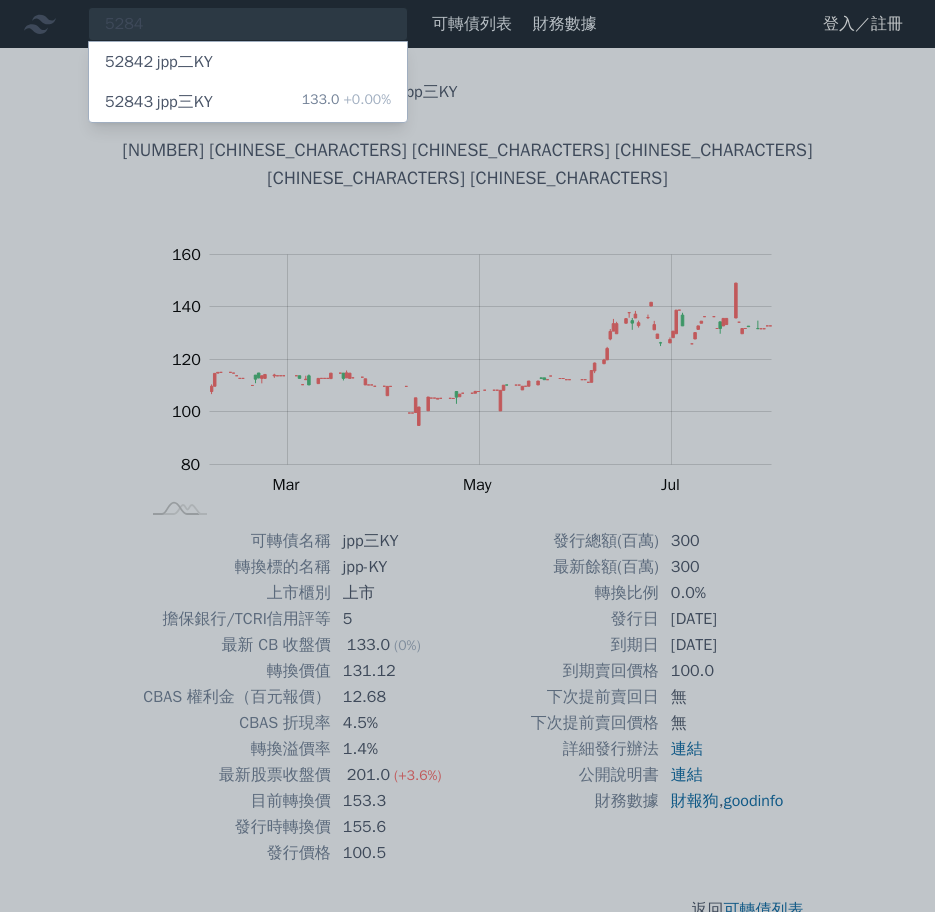 click on "[CHINESE_CHARACTERS] jpp二KY" at bounding box center (248, 62) 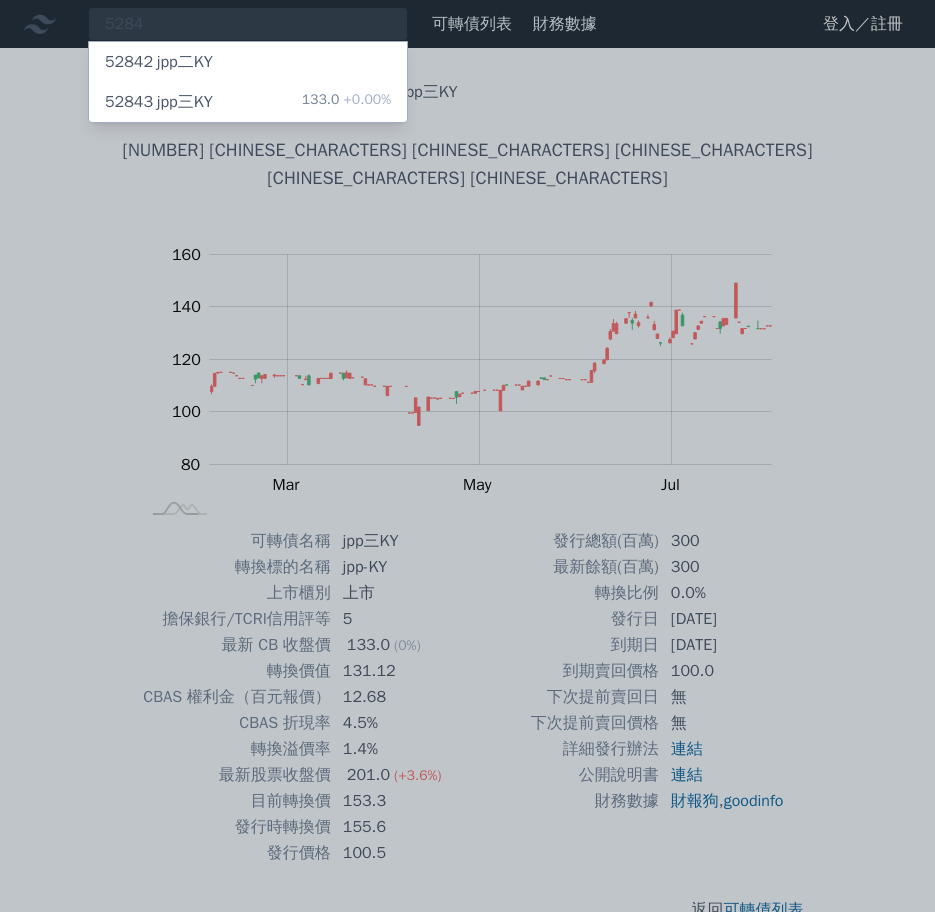 click at bounding box center (467, 456) 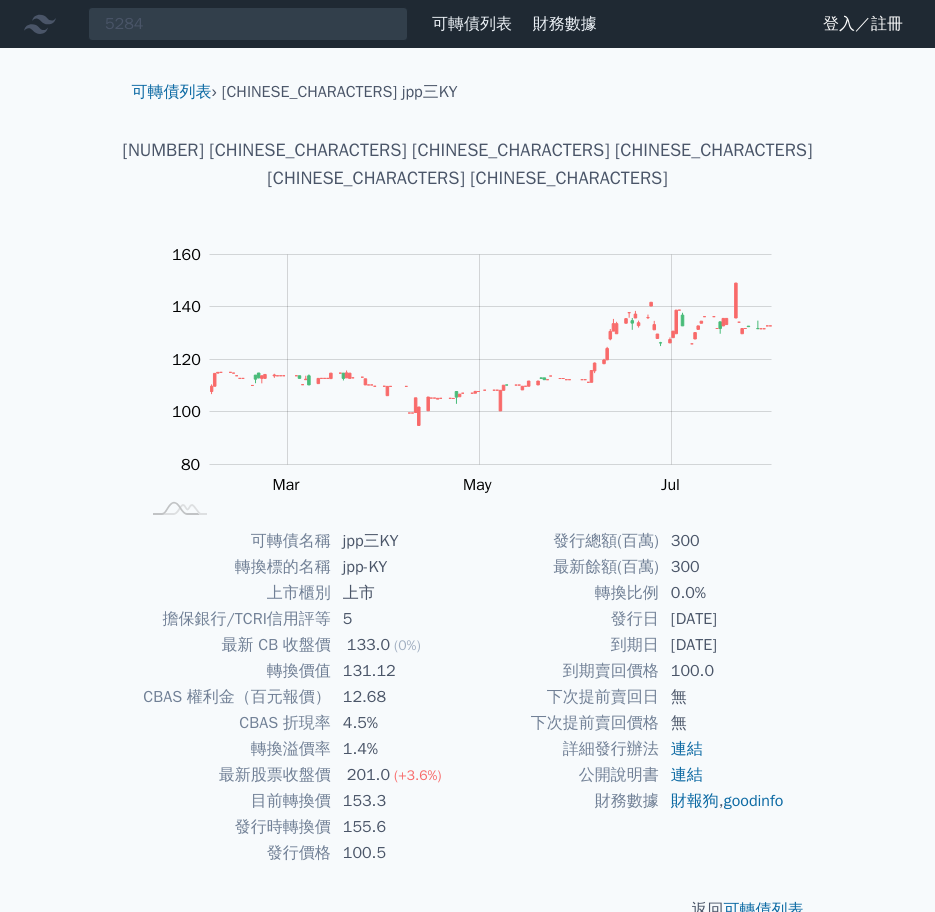 click on "Zoom Out 100 70 80 90 100 180 120 160 140 60 40 L [MONTH] 2025 [MONTH] [MONTH] [MONTH] [MONTH] [CHINESE_CHARACTERS]: 133 [CHINESE_CHARACTERS]: 133 [CHINESE_CHARACTERS]: 133 [CHINESE_CHARACTERS]: 133 100% Chart created using amCharts library [MONTH] 01" at bounding box center [468, 380] 